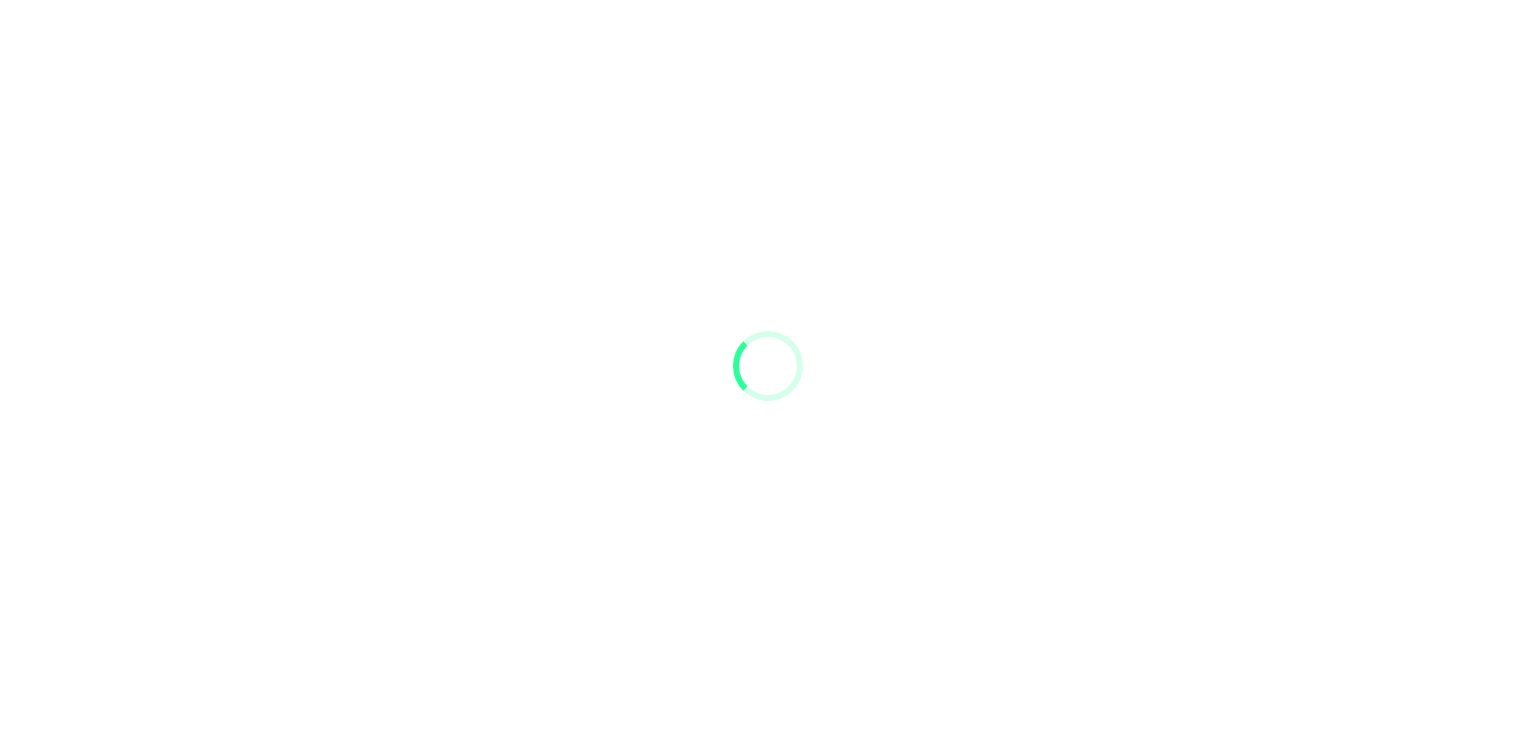 scroll, scrollTop: 0, scrollLeft: 0, axis: both 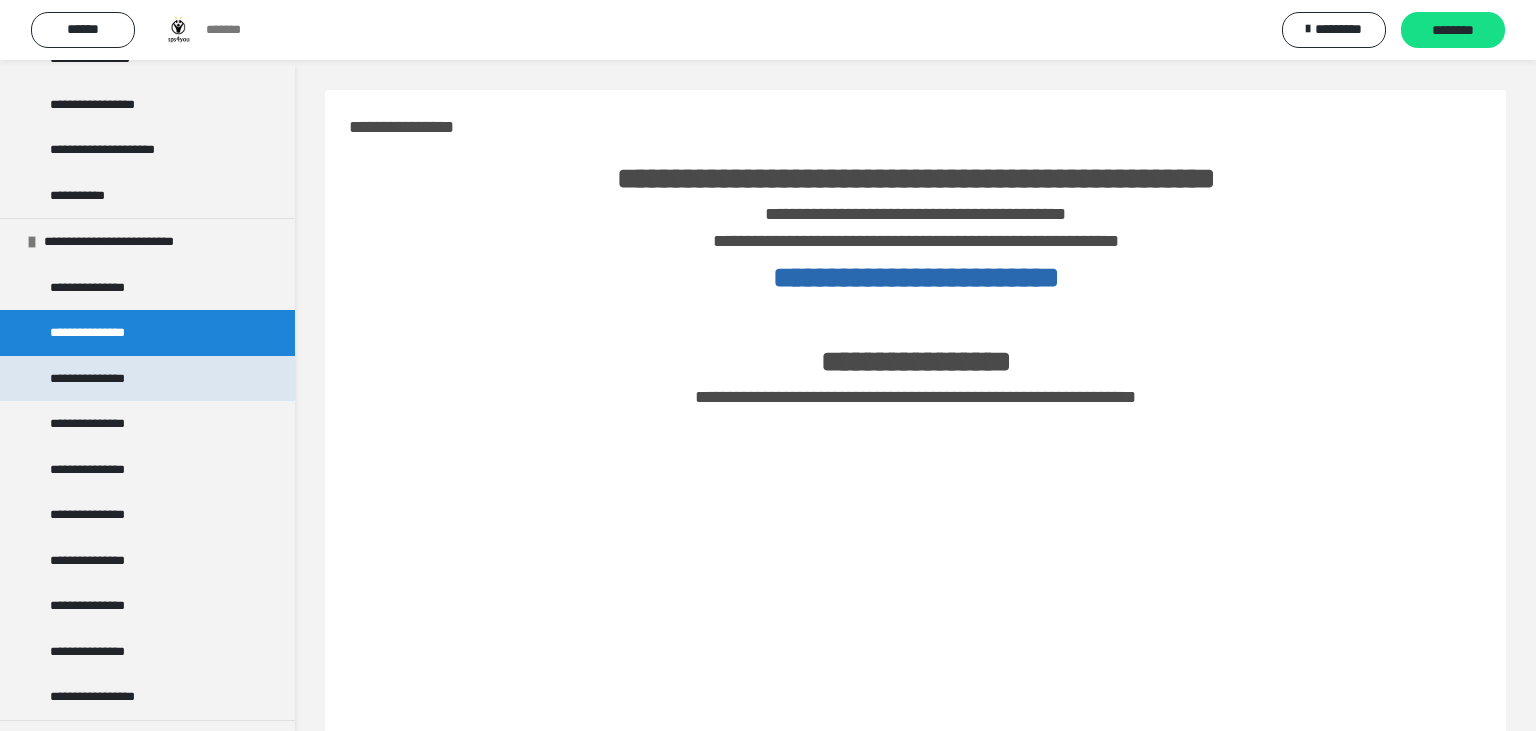 click on "**********" at bounding box center (98, 379) 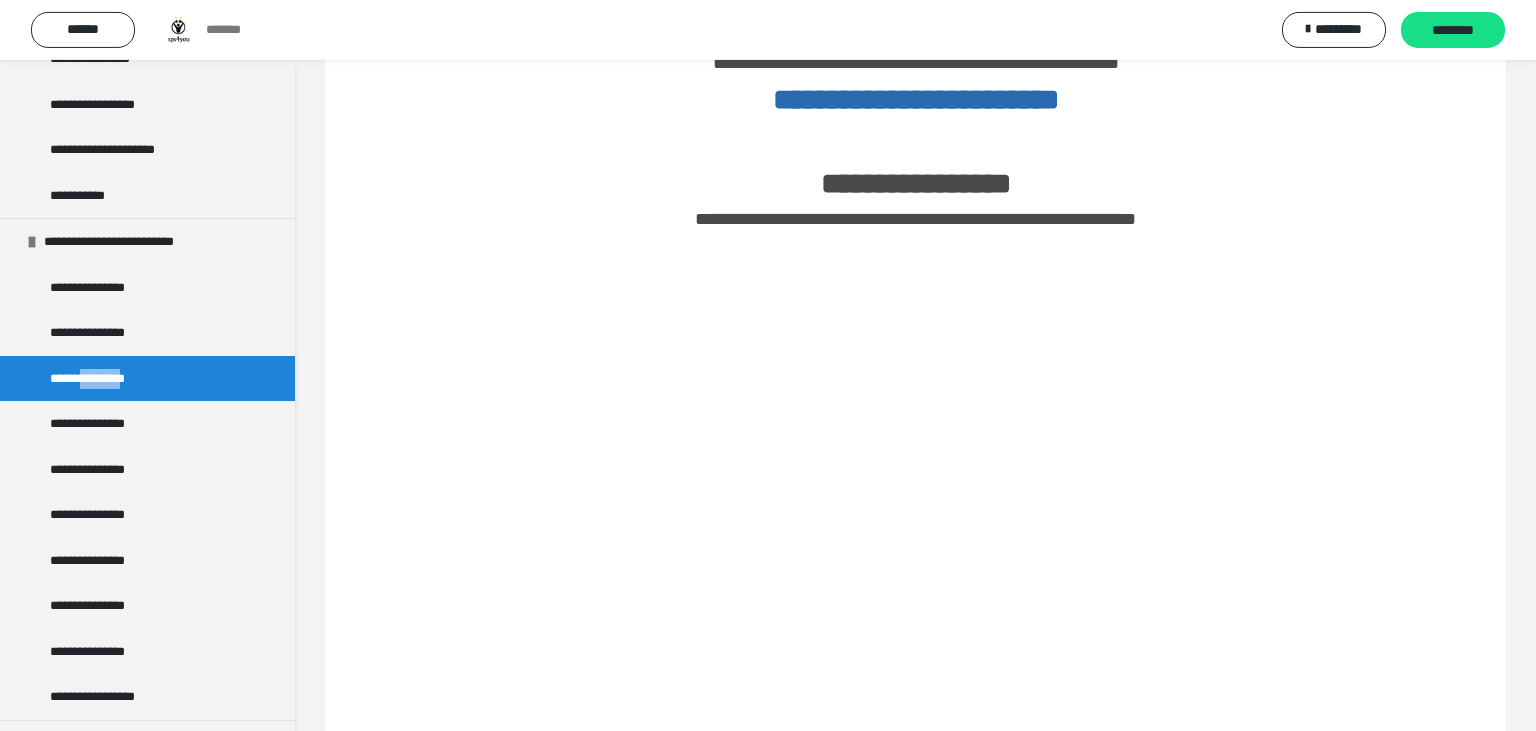 scroll, scrollTop: 316, scrollLeft: 0, axis: vertical 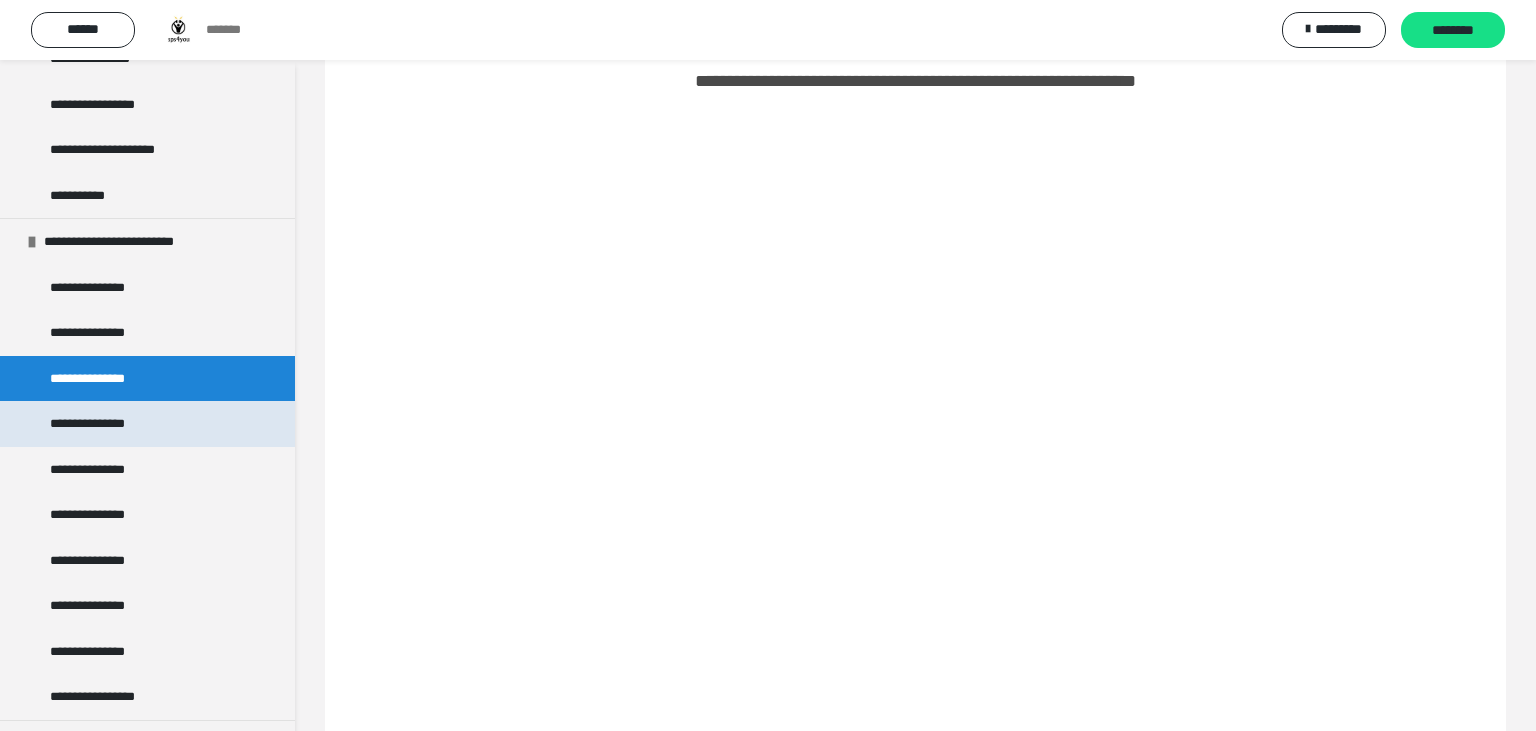 click on "**********" at bounding box center (99, 424) 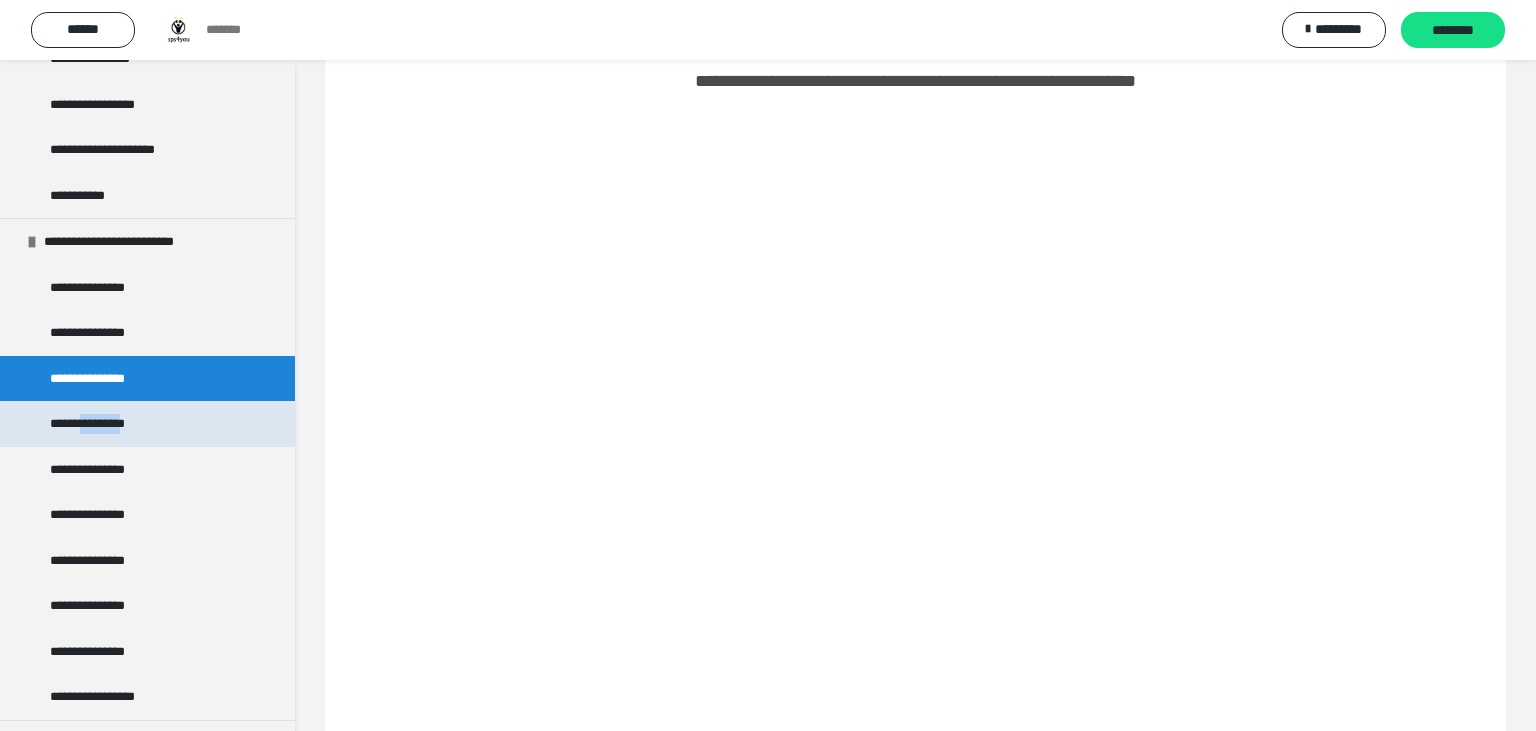 click on "**********" at bounding box center (99, 424) 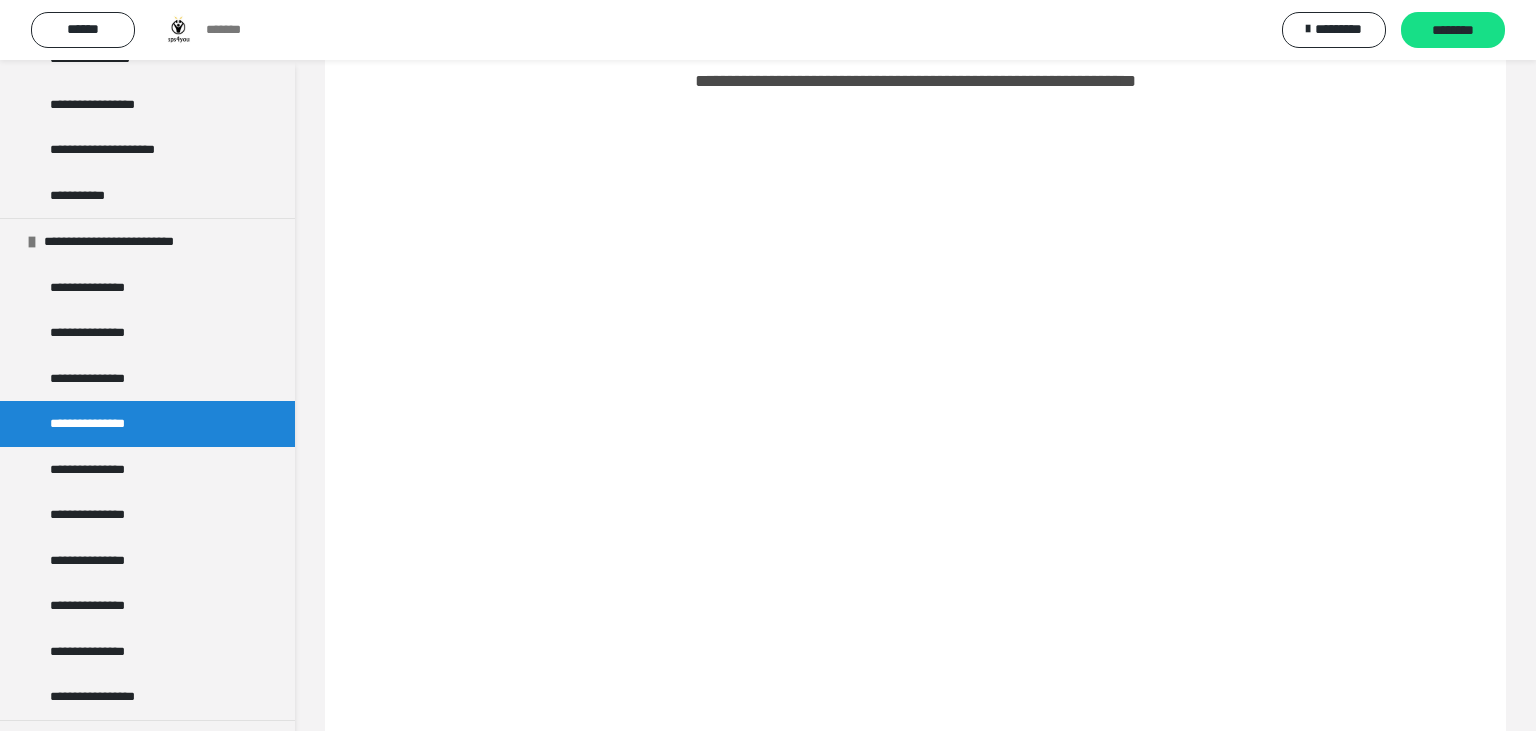 click on "**********" at bounding box center (147, 424) 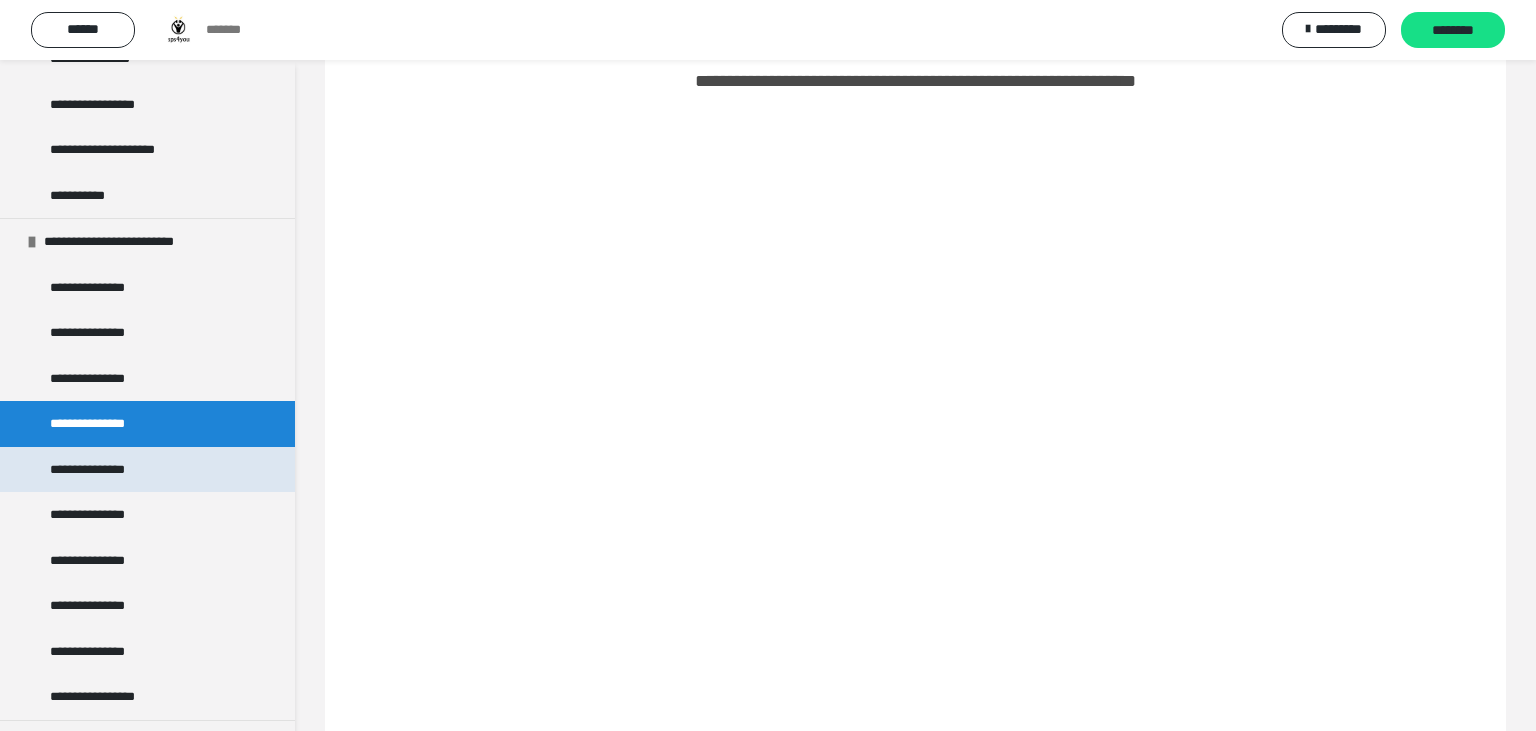 click on "**********" at bounding box center [98, 470] 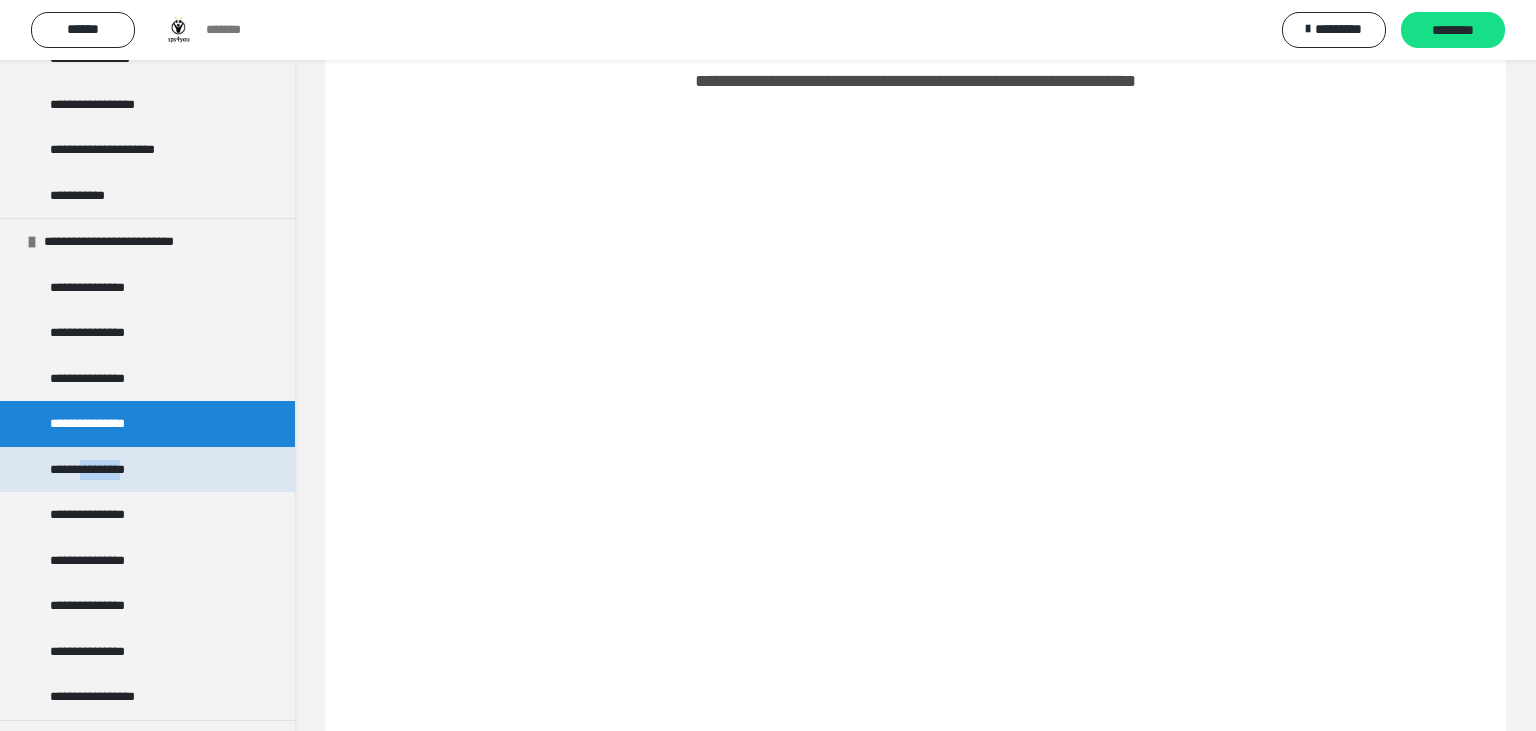 click on "**********" at bounding box center [98, 470] 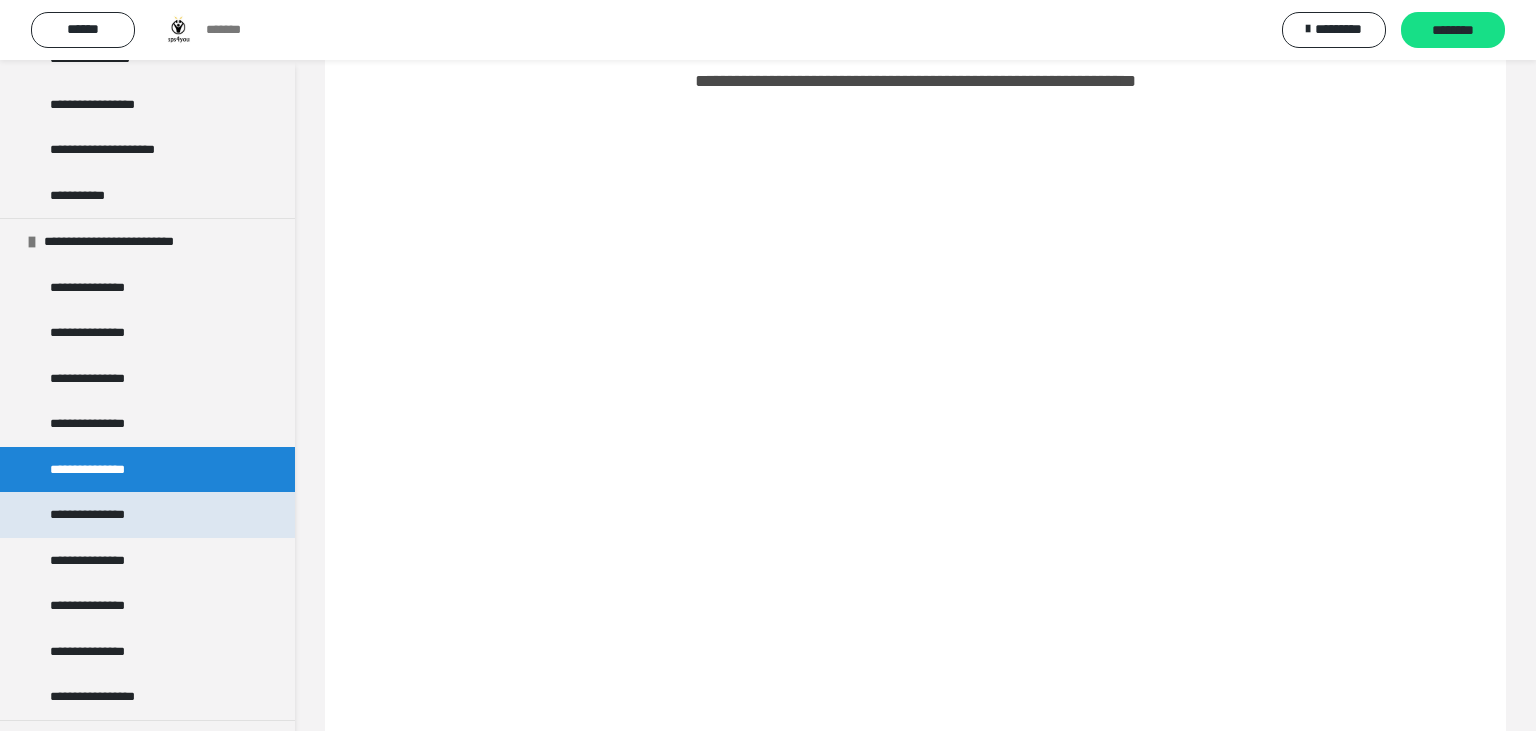 click on "**********" at bounding box center (147, 515) 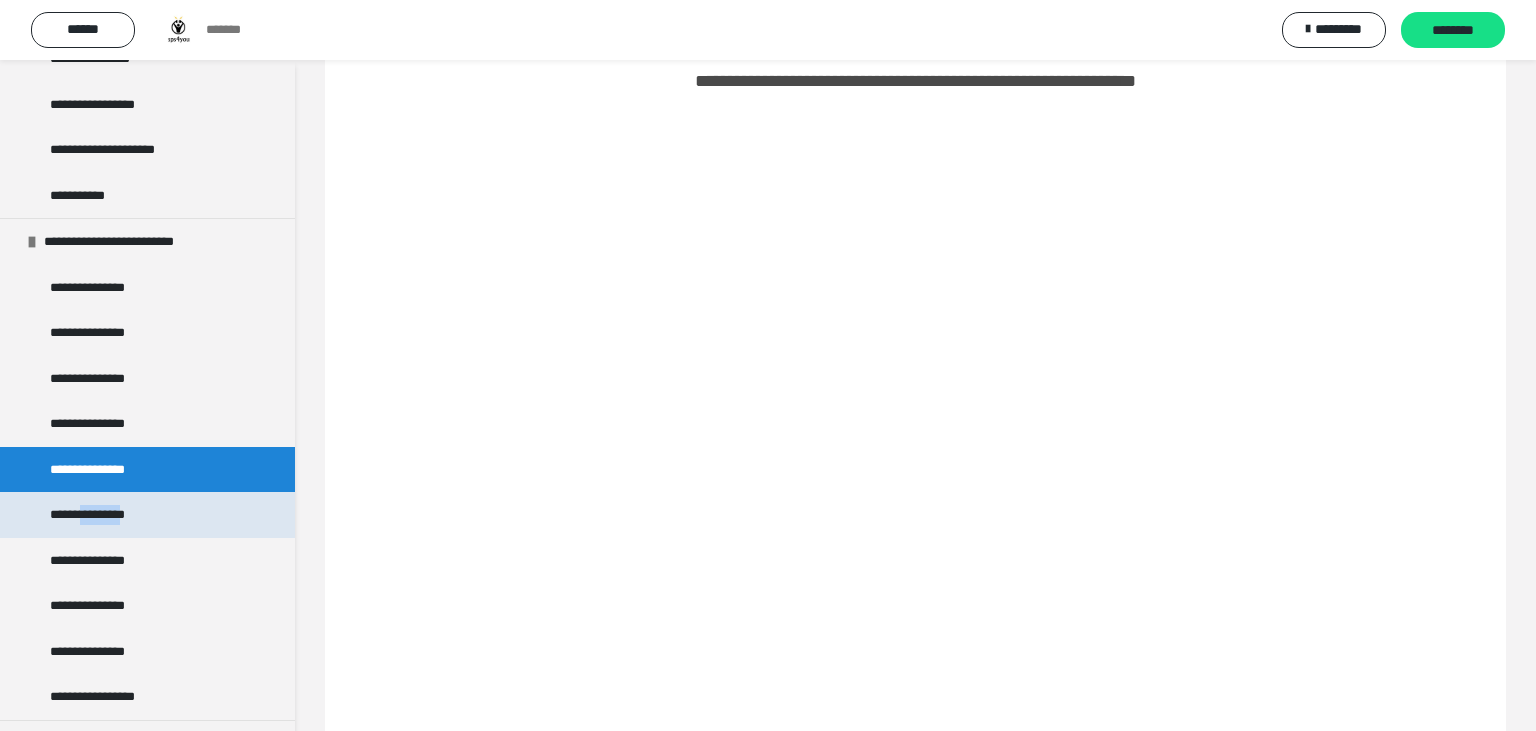 click on "**********" at bounding box center [147, 515] 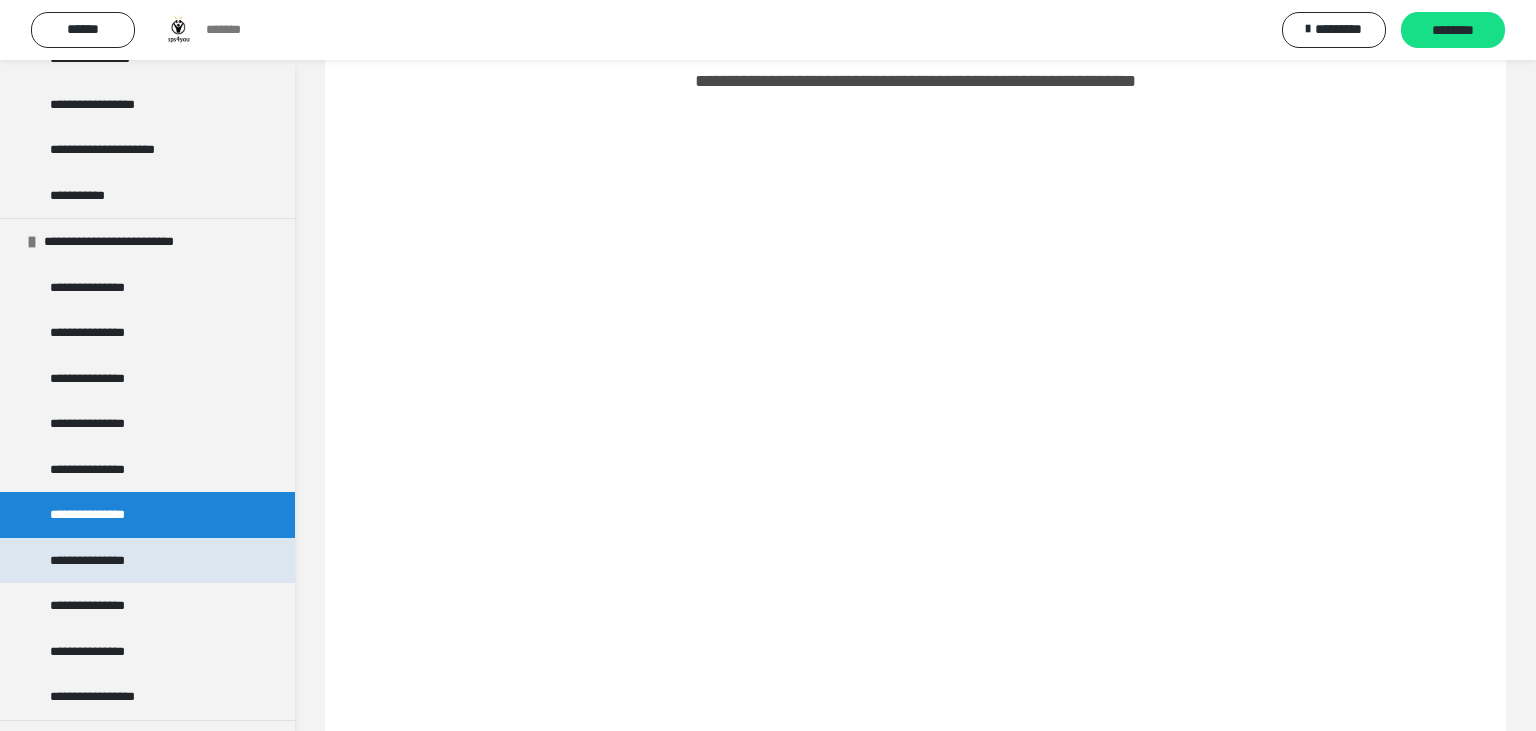 click on "**********" at bounding box center (147, 561) 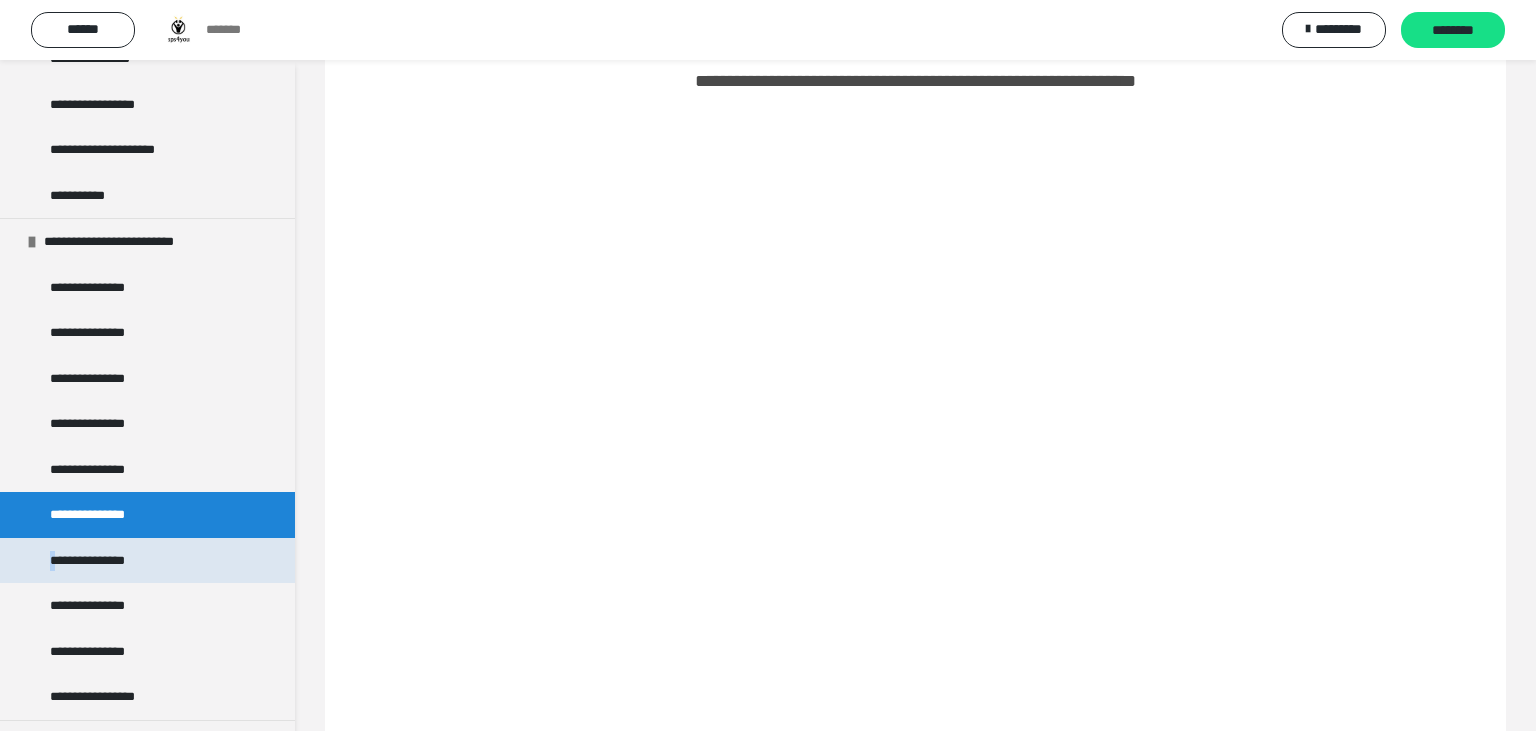 click on "**********" at bounding box center (147, 561) 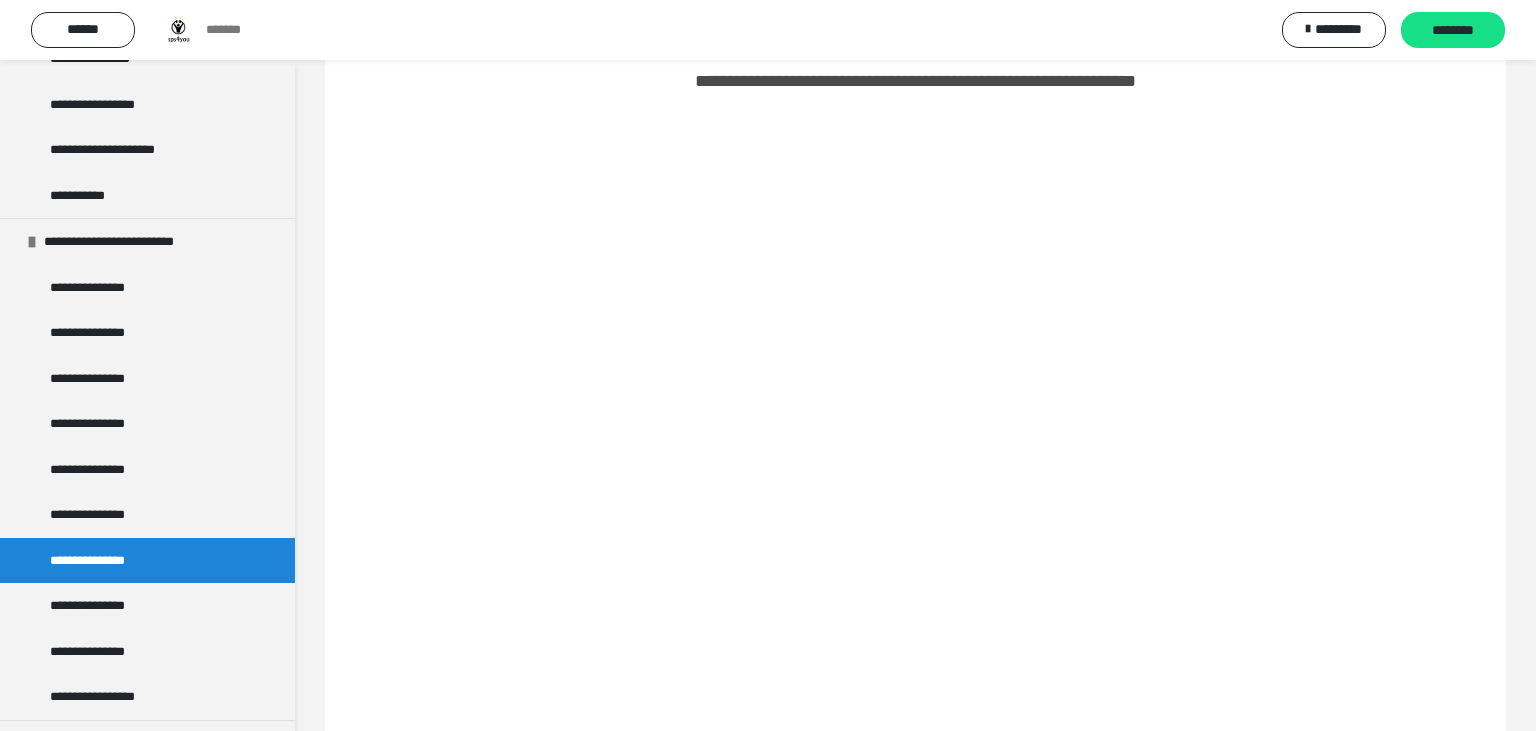 click on "**********" at bounding box center [147, 561] 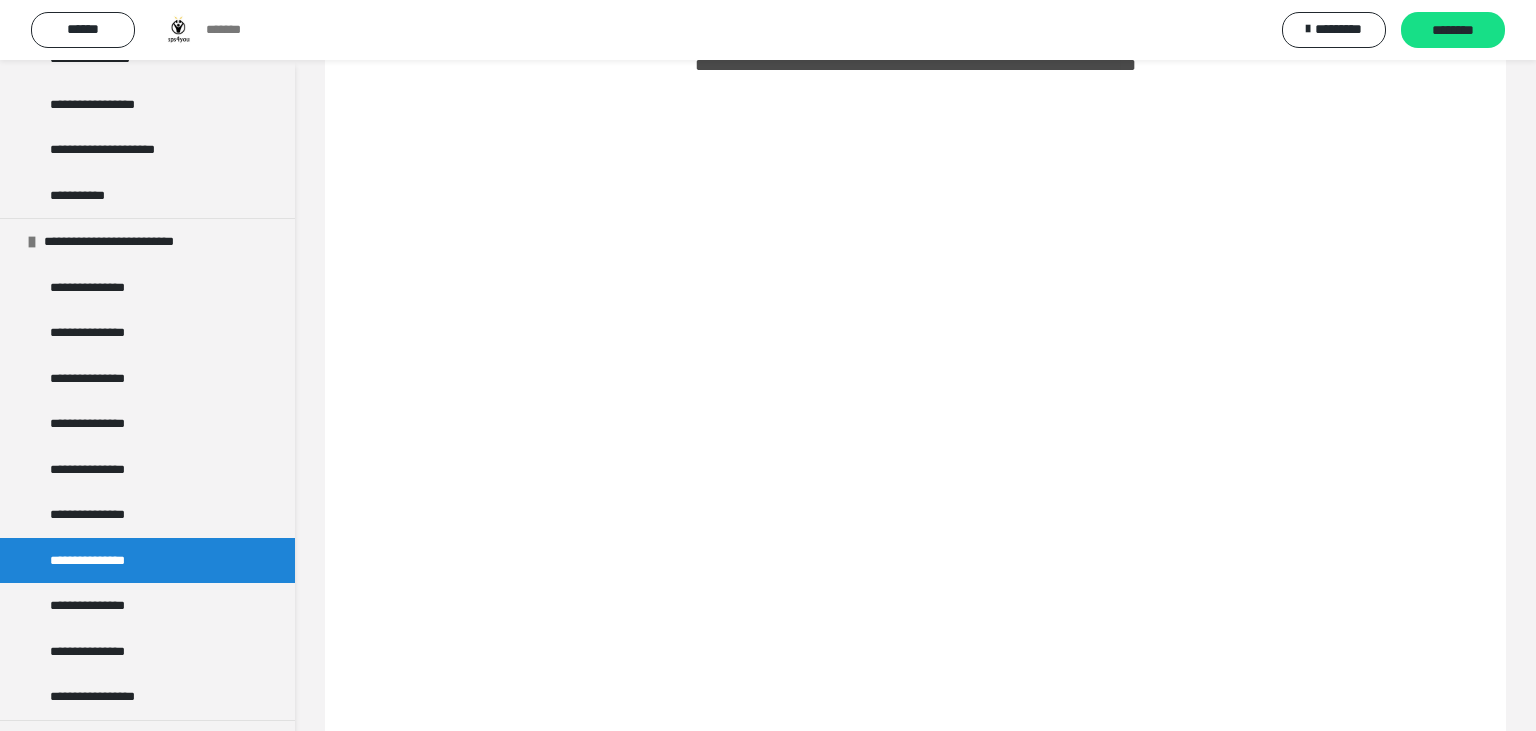 click on "**********" at bounding box center [147, 561] 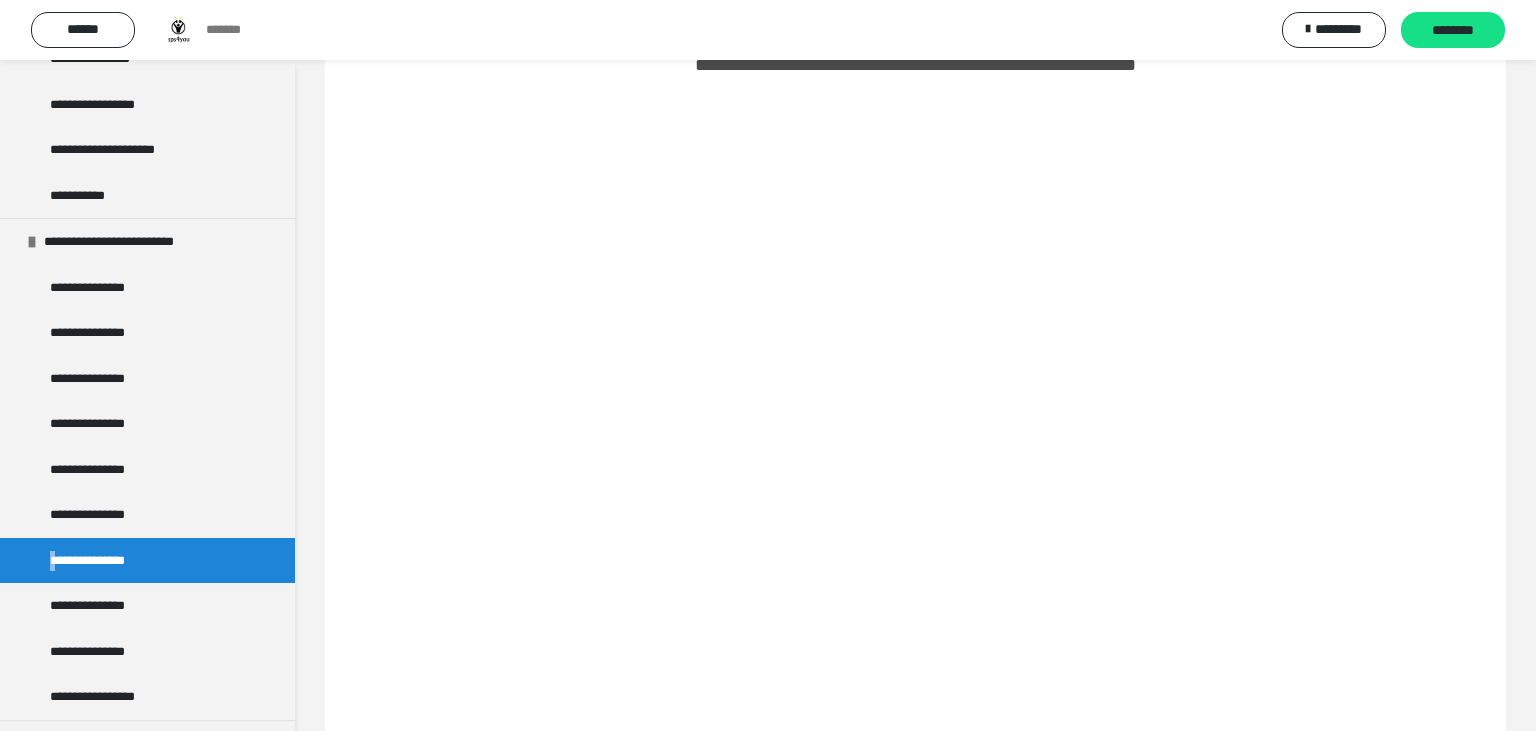 scroll, scrollTop: 3264, scrollLeft: 0, axis: vertical 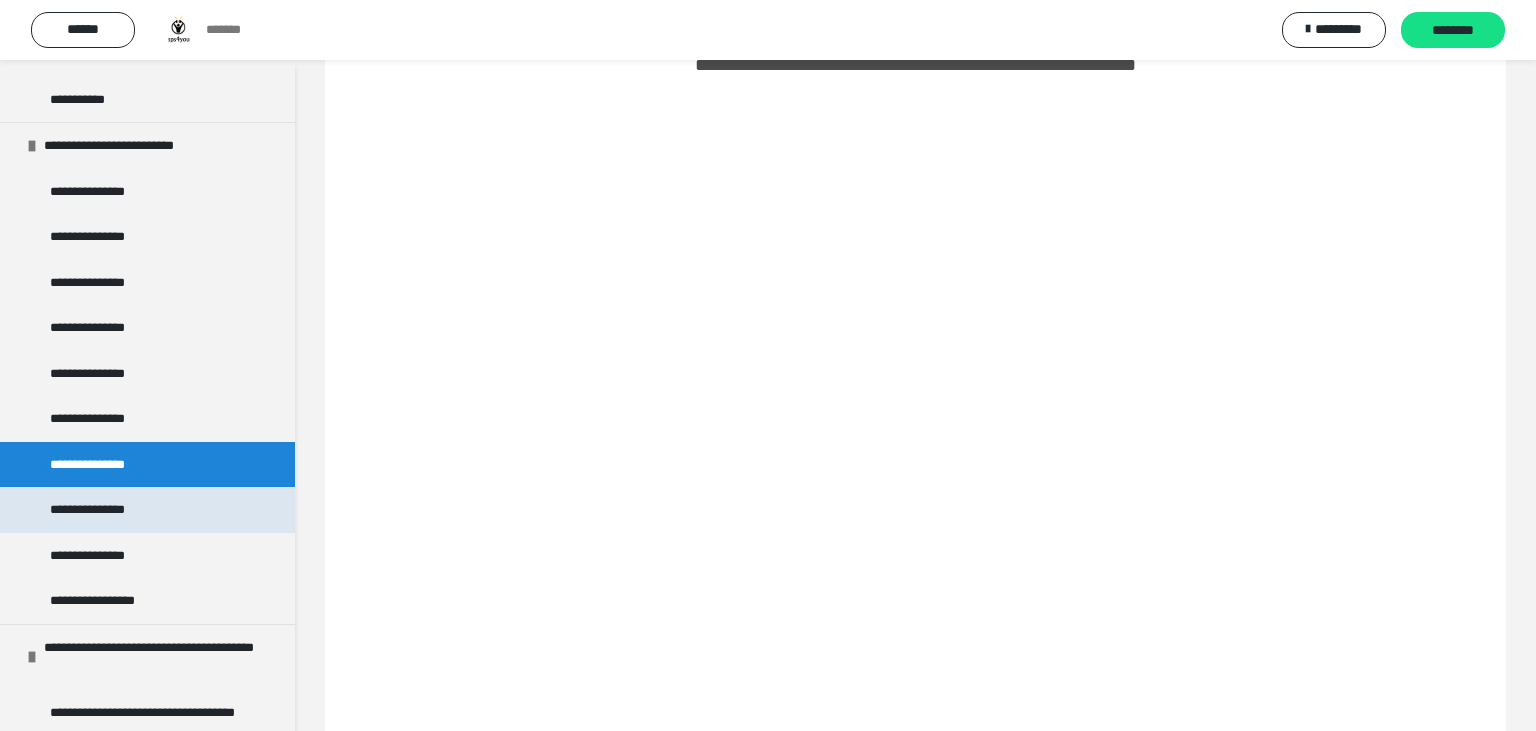 click on "**********" at bounding box center (99, 510) 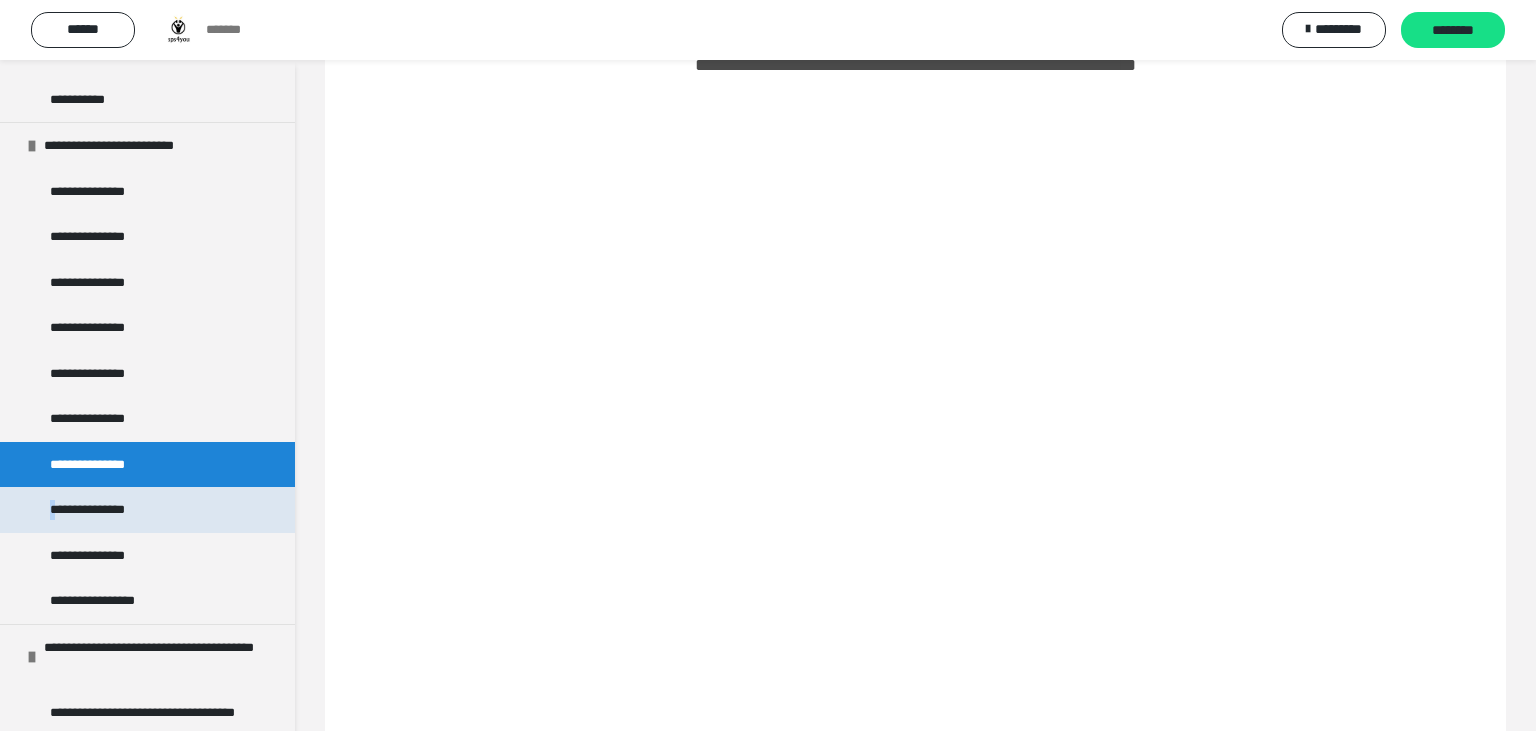 click on "**********" at bounding box center [99, 510] 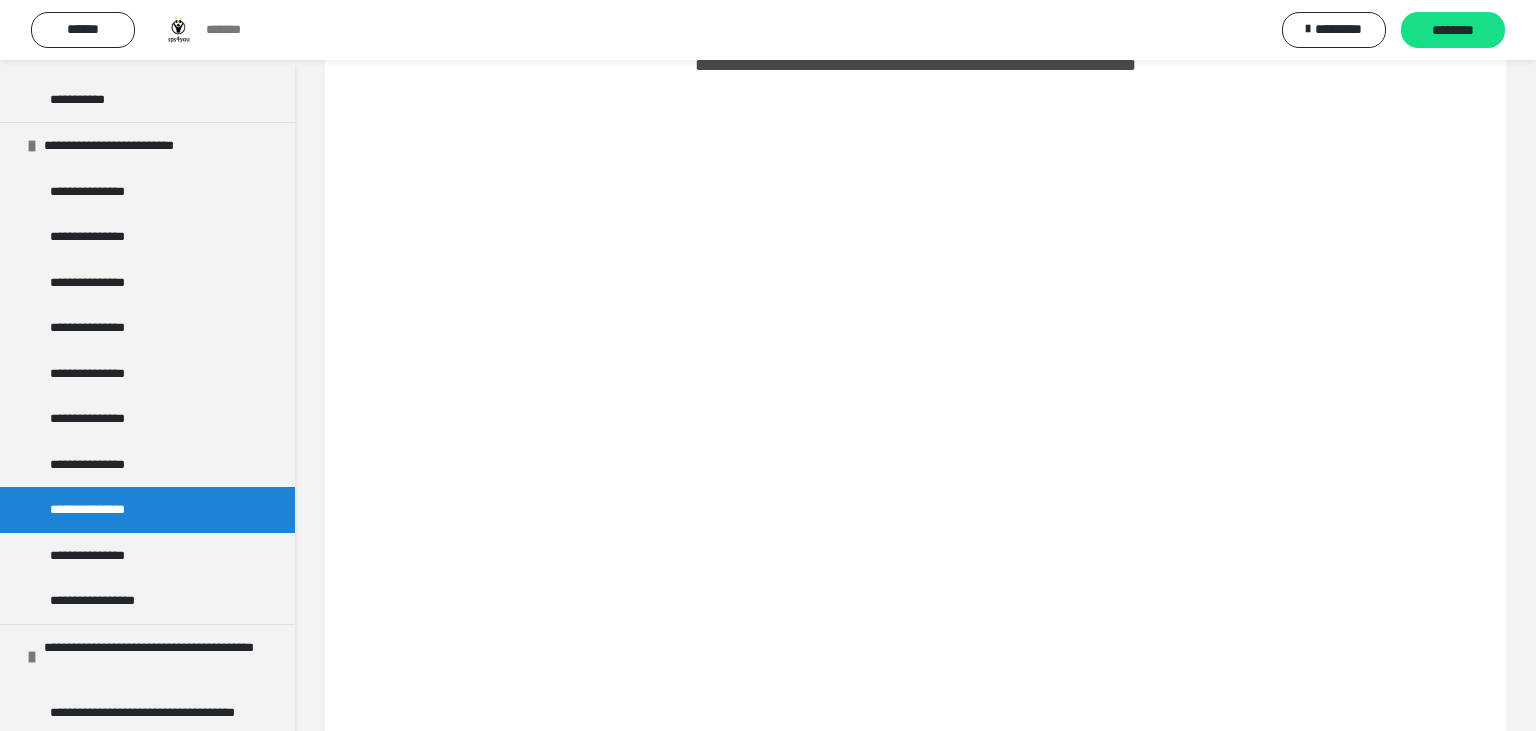 click on "**********" at bounding box center [99, 510] 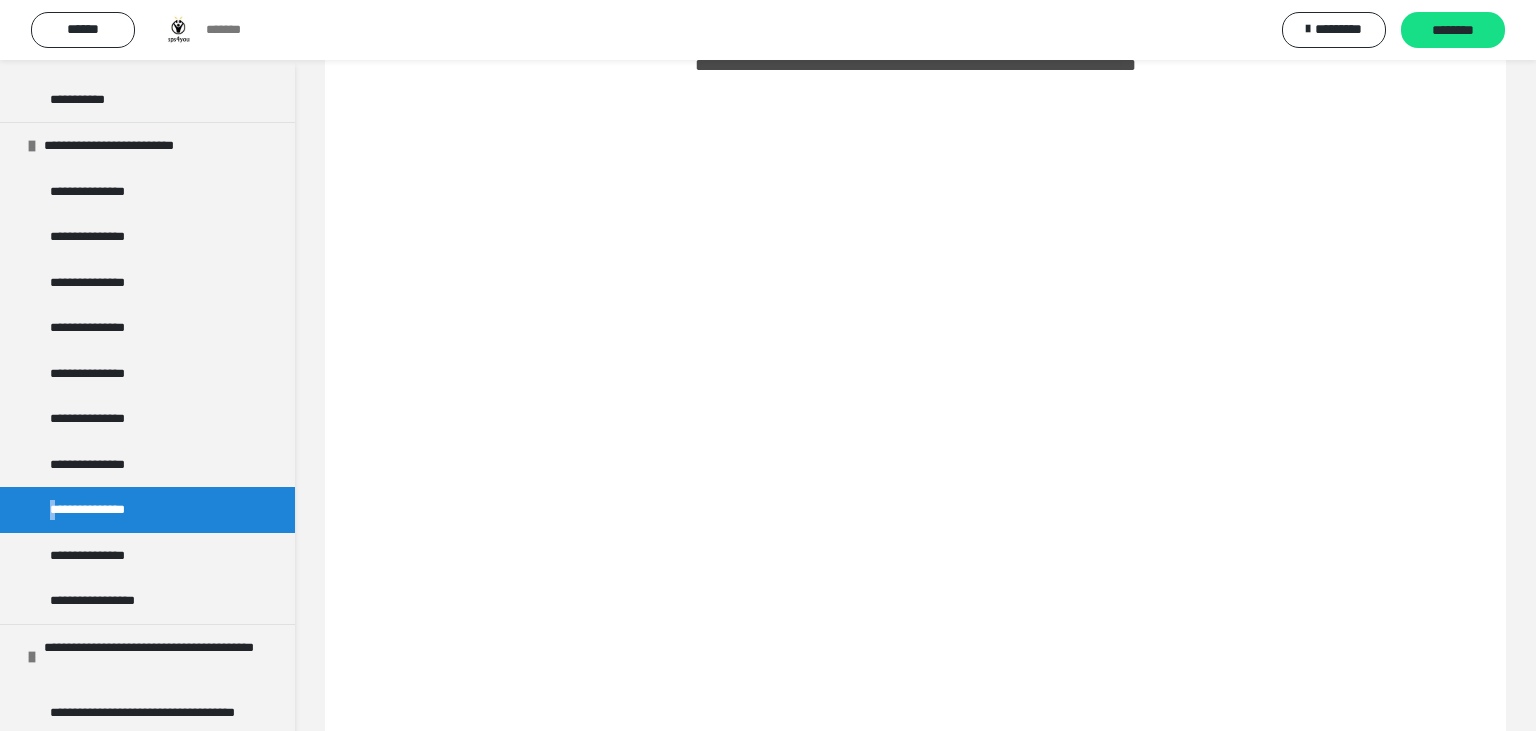 click on "**********" at bounding box center [99, 510] 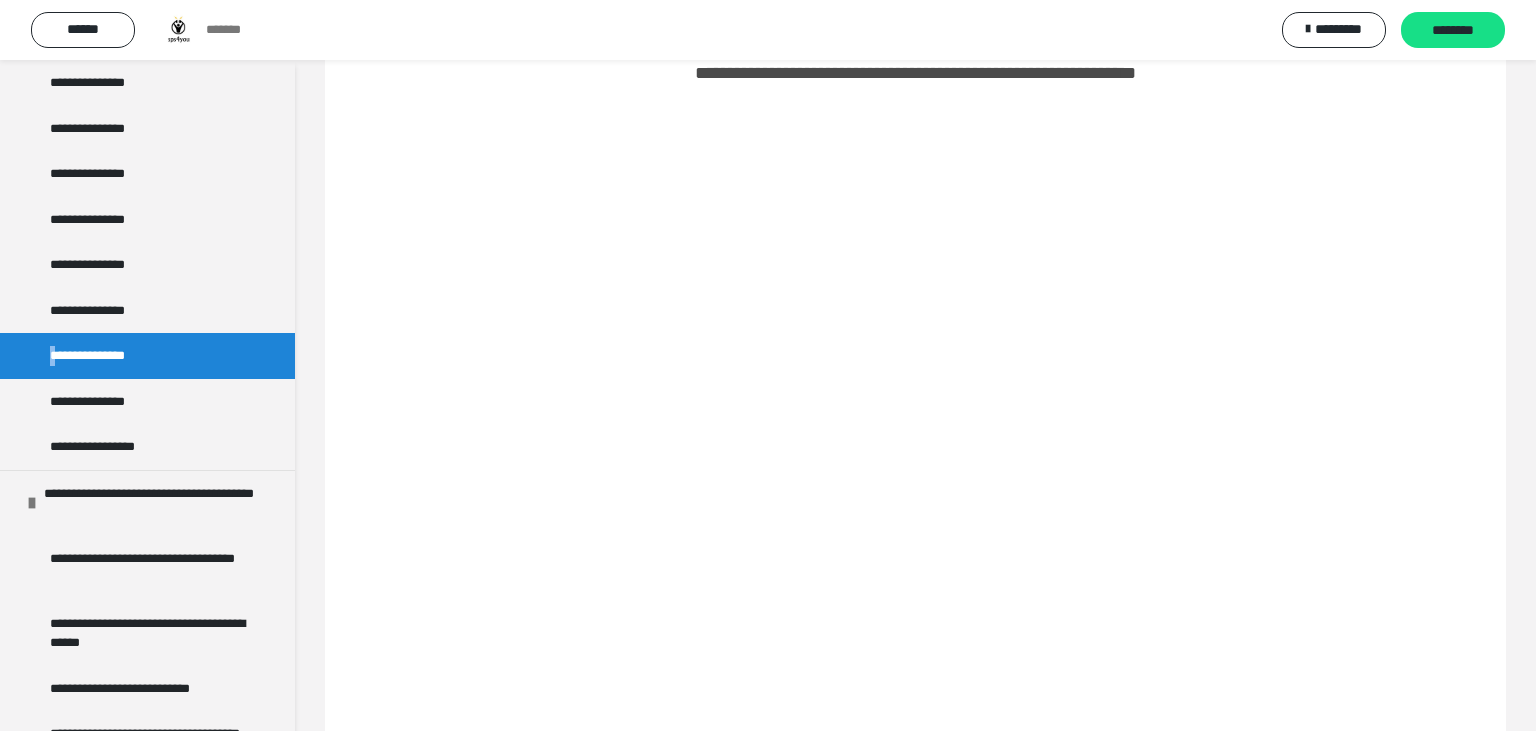 scroll, scrollTop: 3456, scrollLeft: 0, axis: vertical 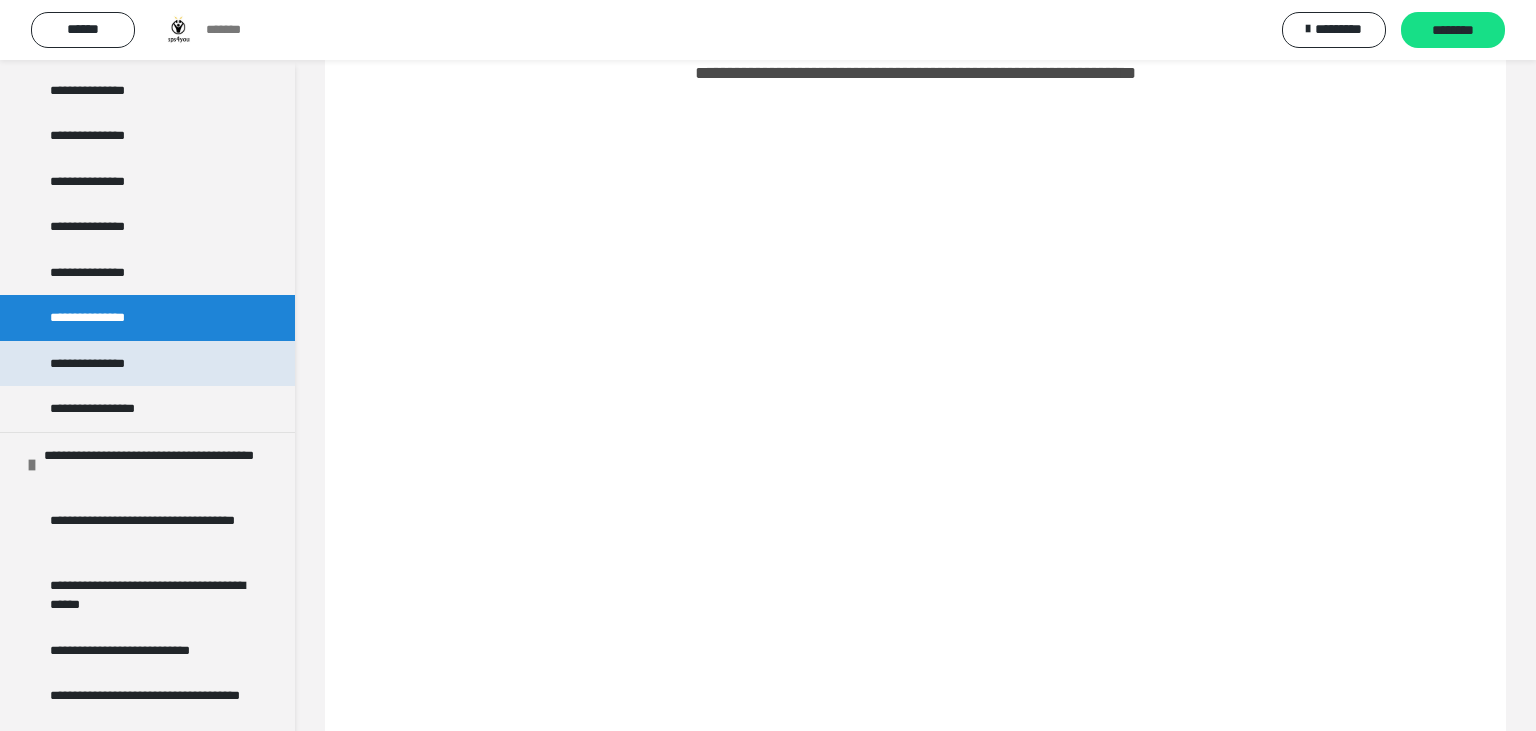 click on "**********" at bounding box center (147, 364) 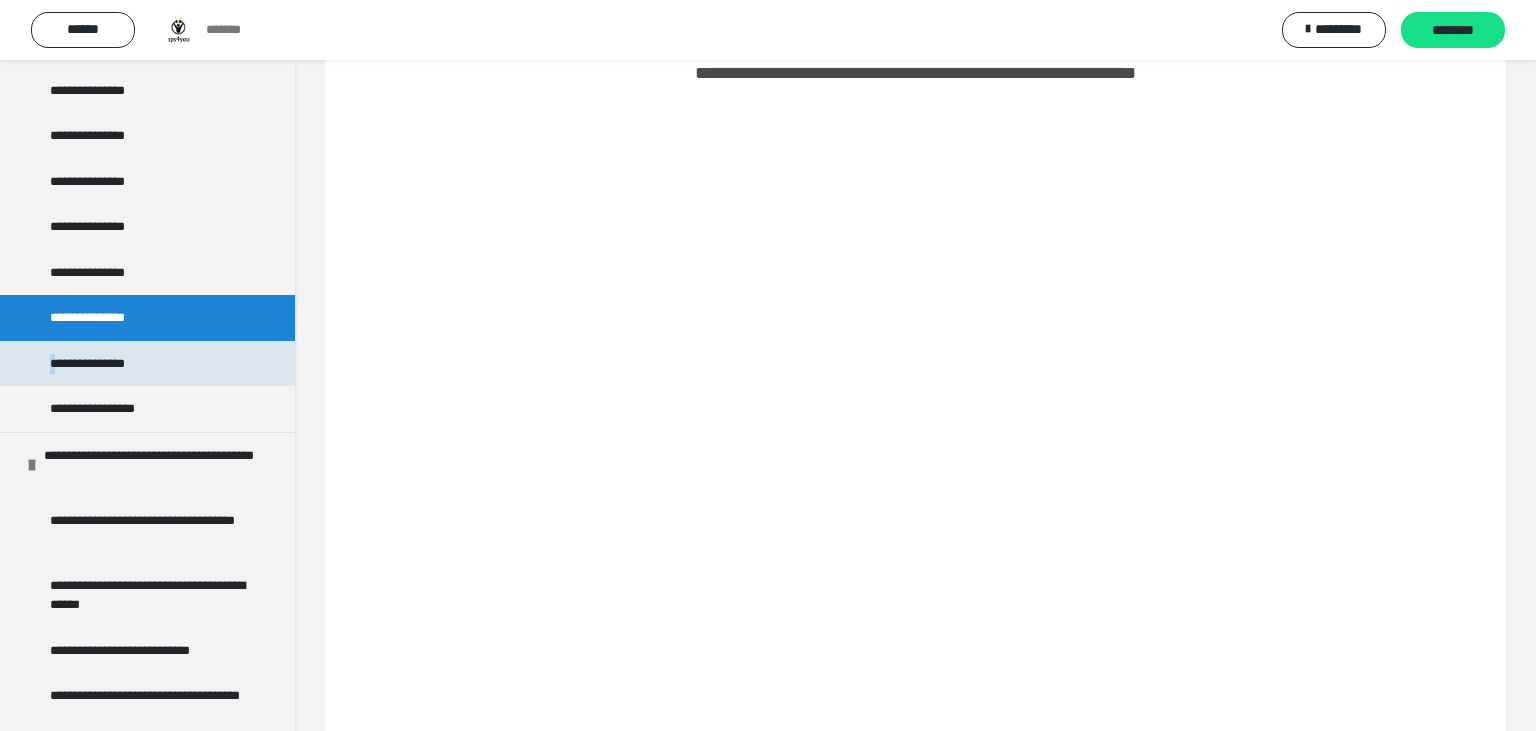 click on "**********" at bounding box center (147, 364) 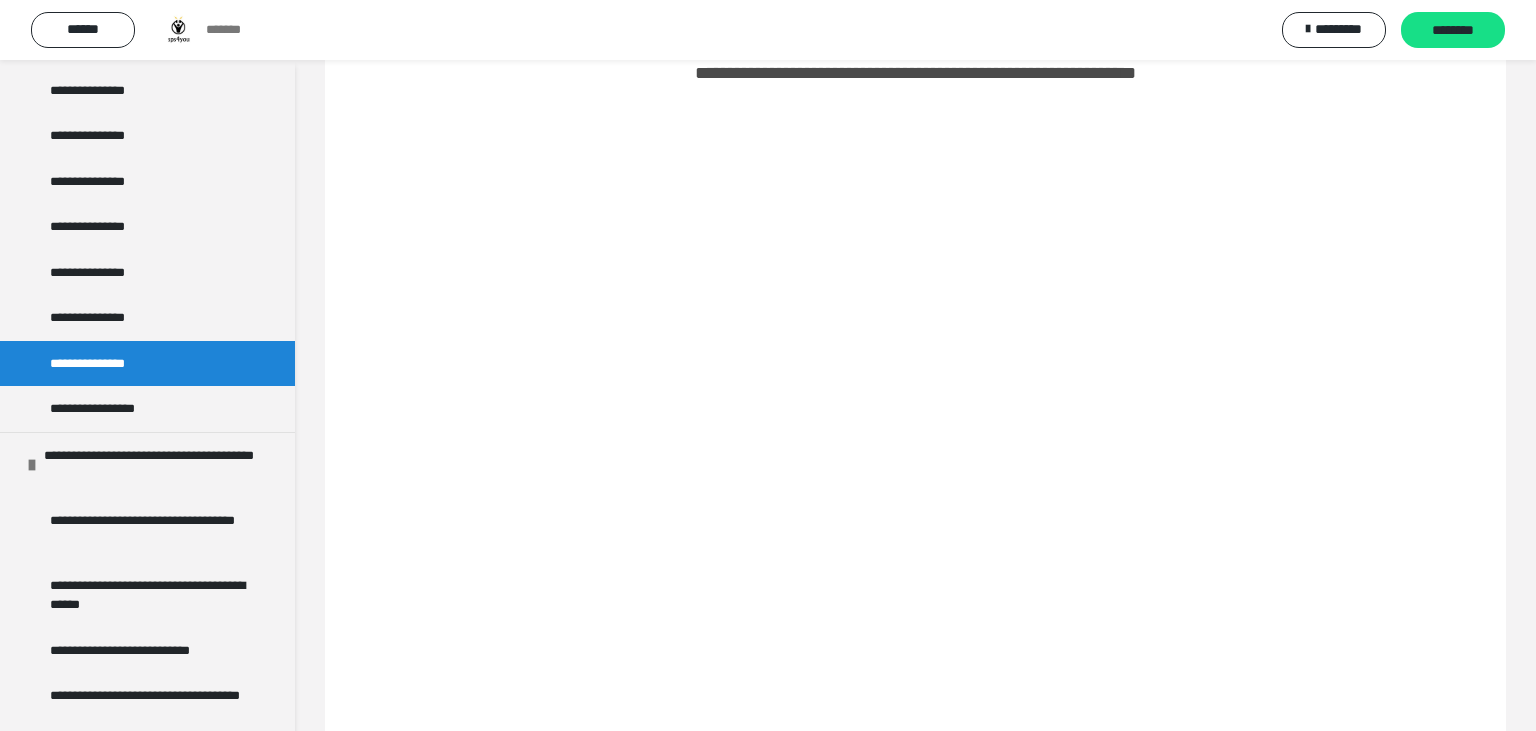 click on "**********" at bounding box center [147, 364] 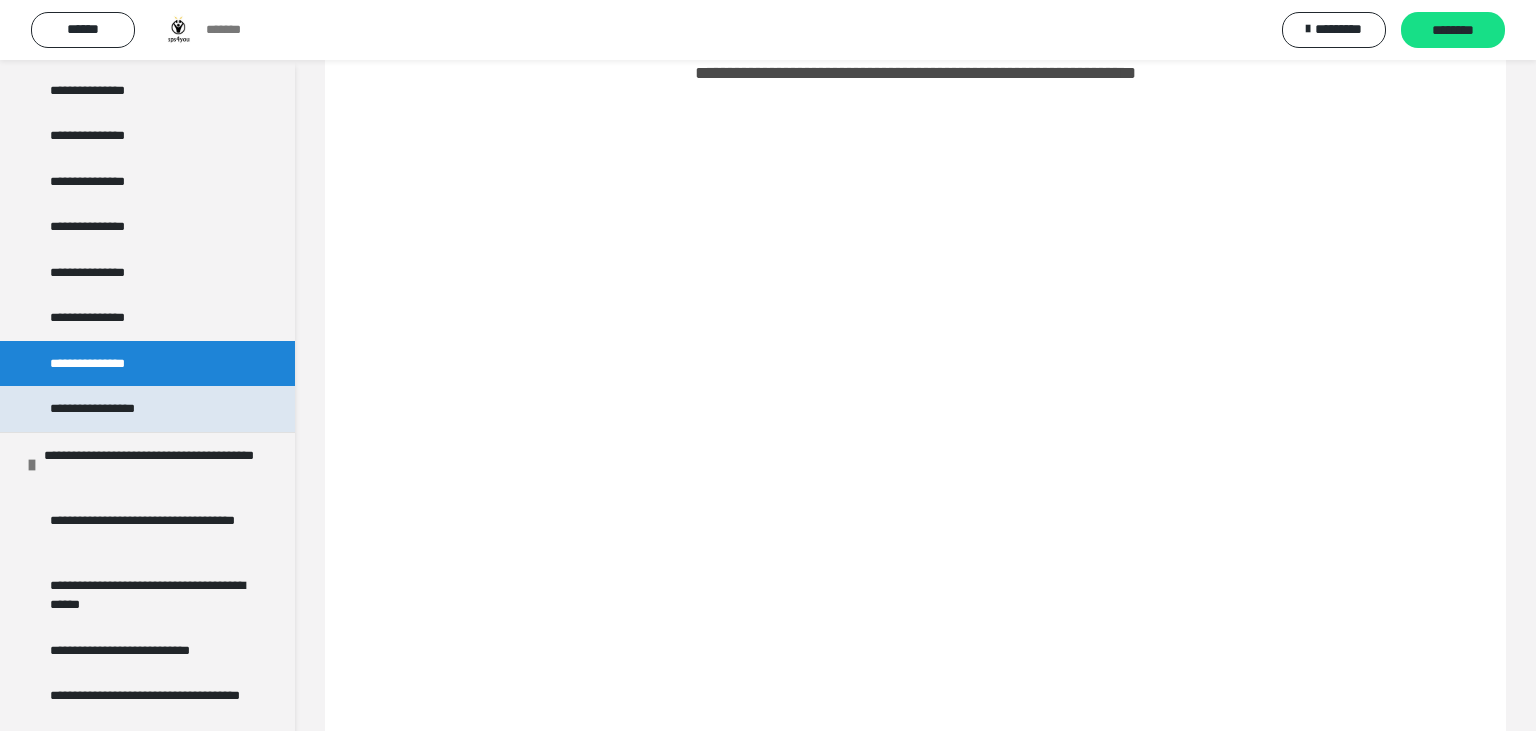 click on "**********" at bounding box center (104, 409) 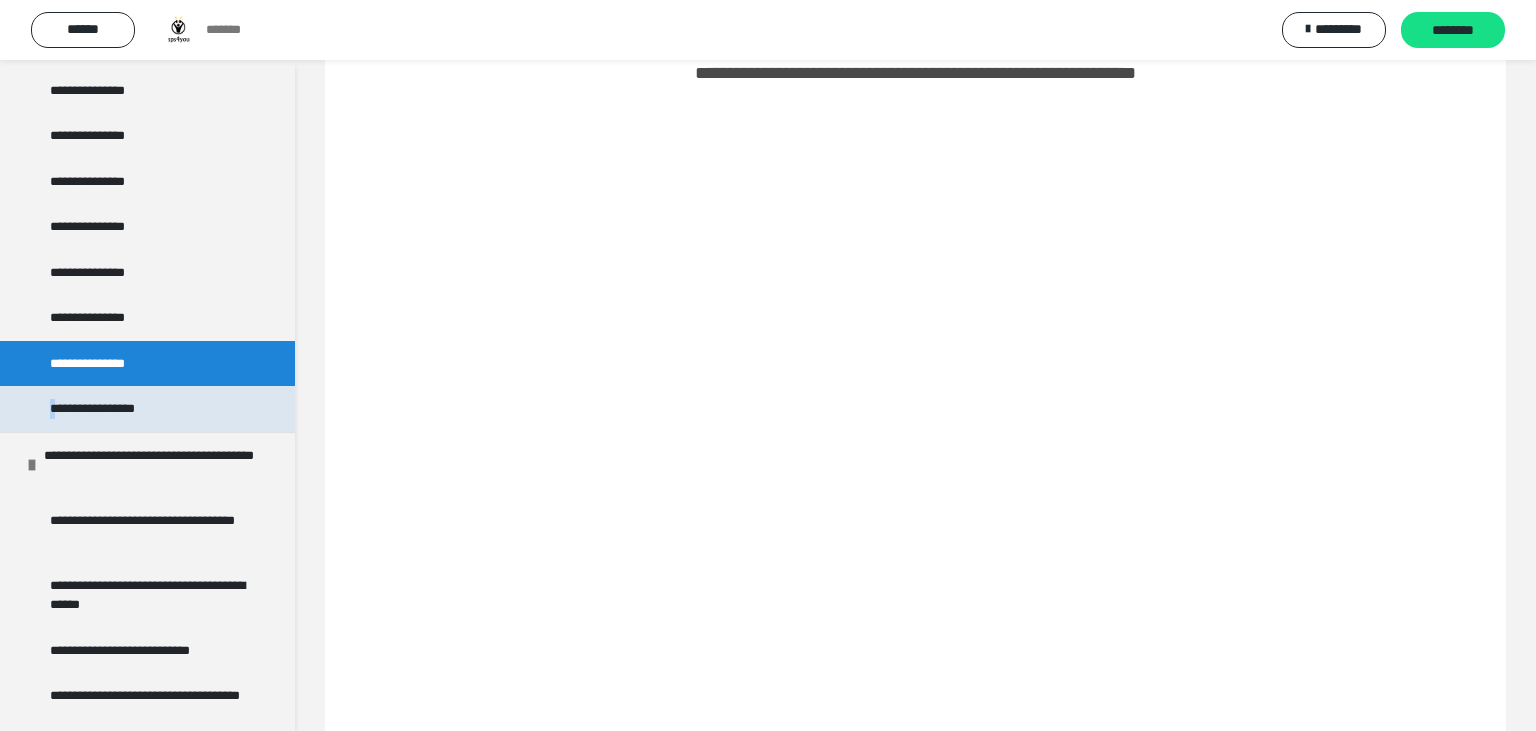 click on "**********" at bounding box center (104, 409) 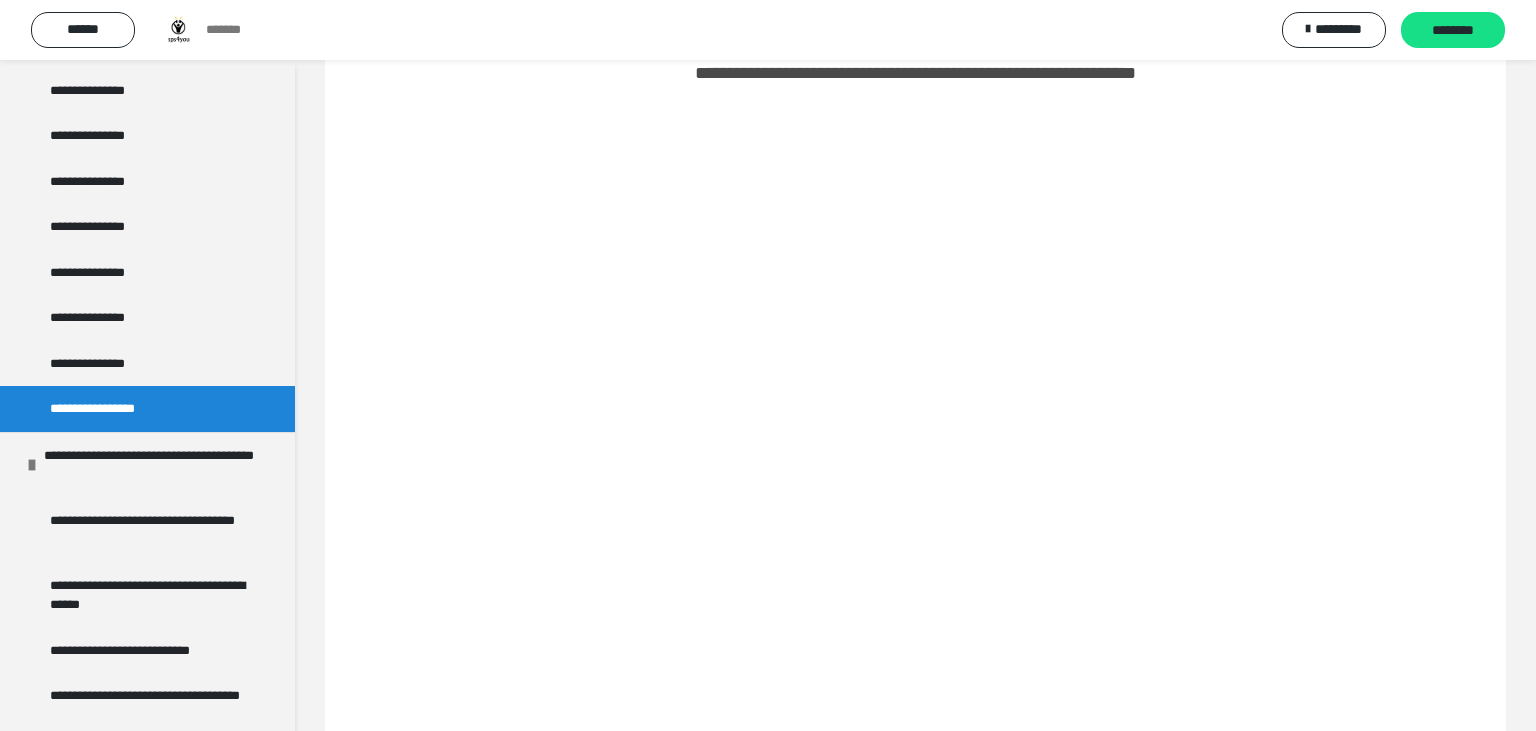 click on "**********" at bounding box center [104, 409] 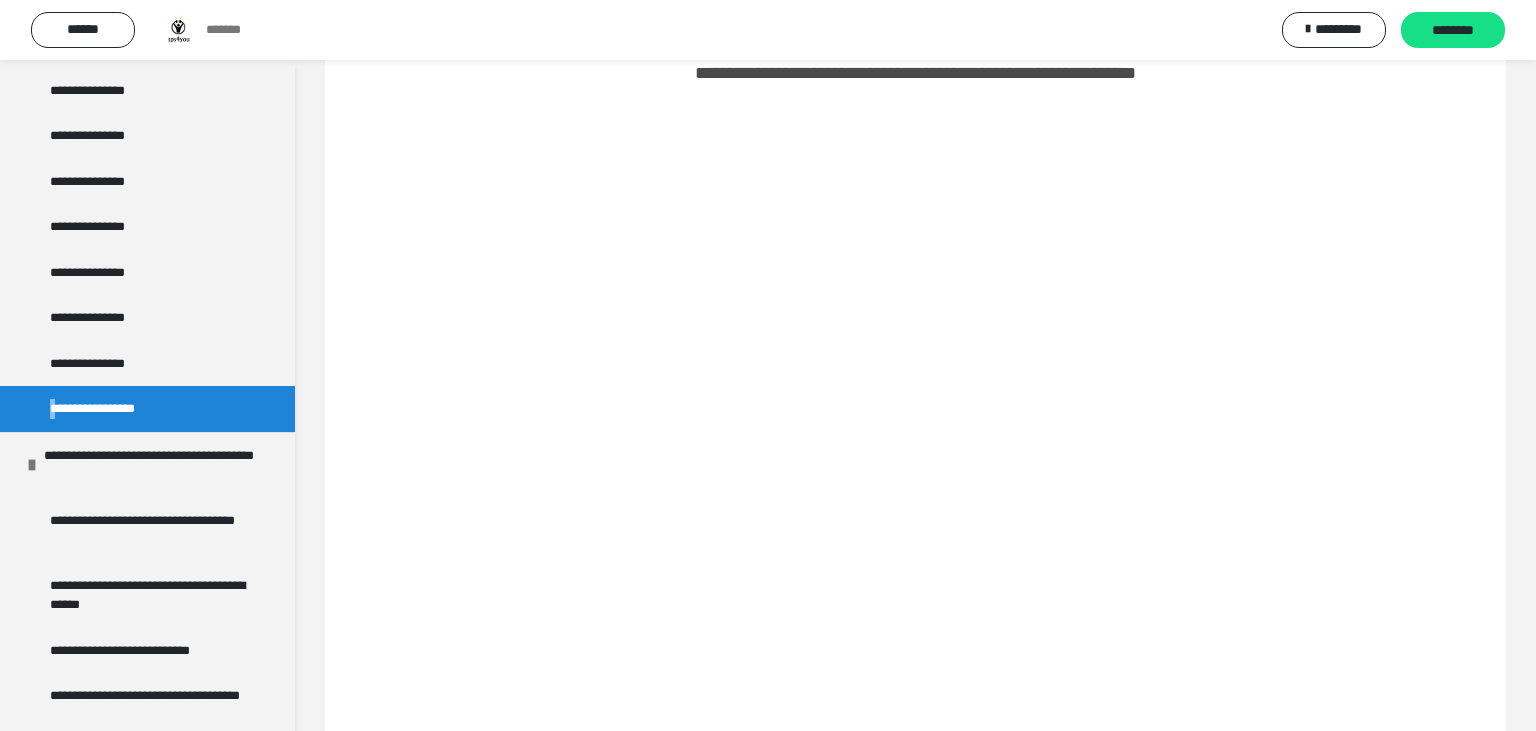 click on "**********" at bounding box center [104, 409] 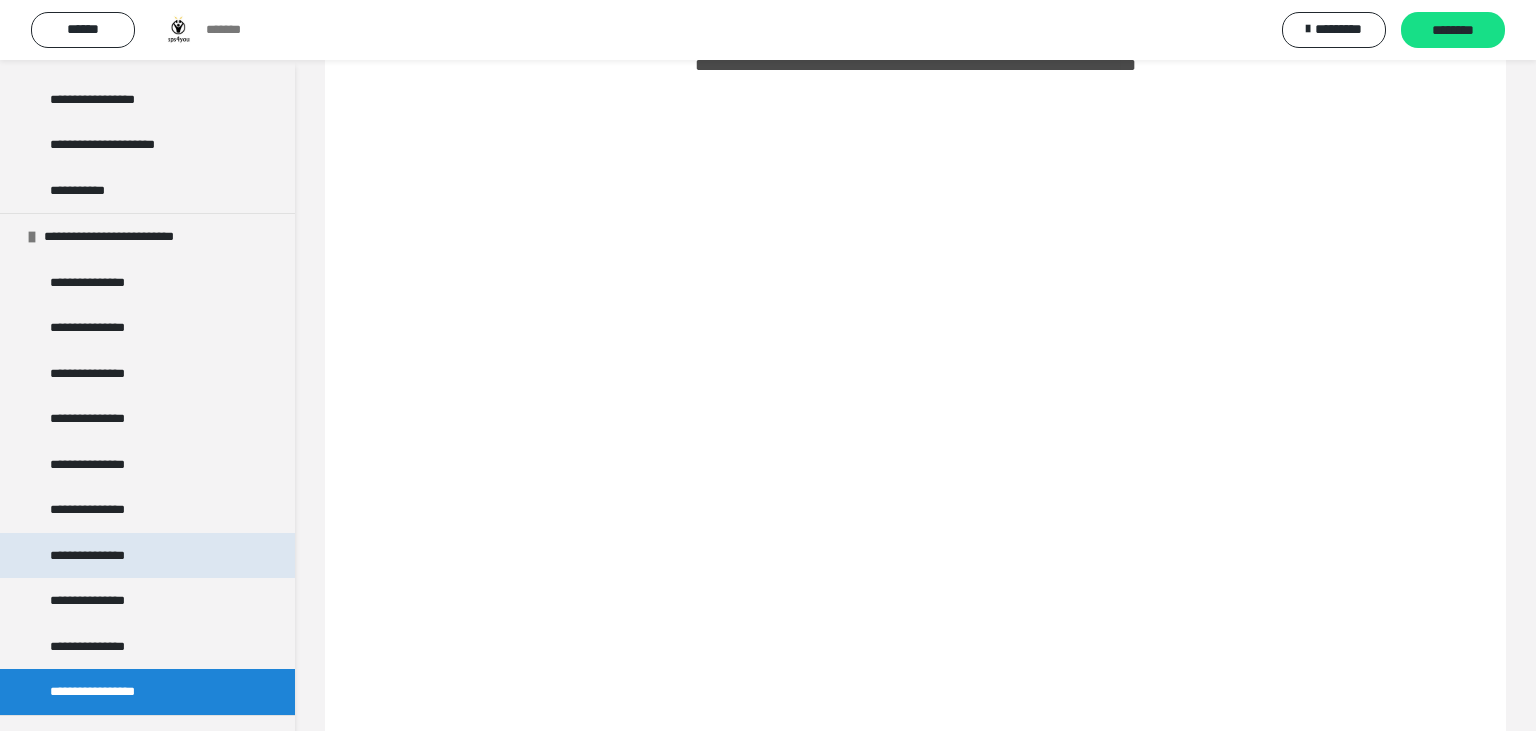 scroll, scrollTop: 3168, scrollLeft: 0, axis: vertical 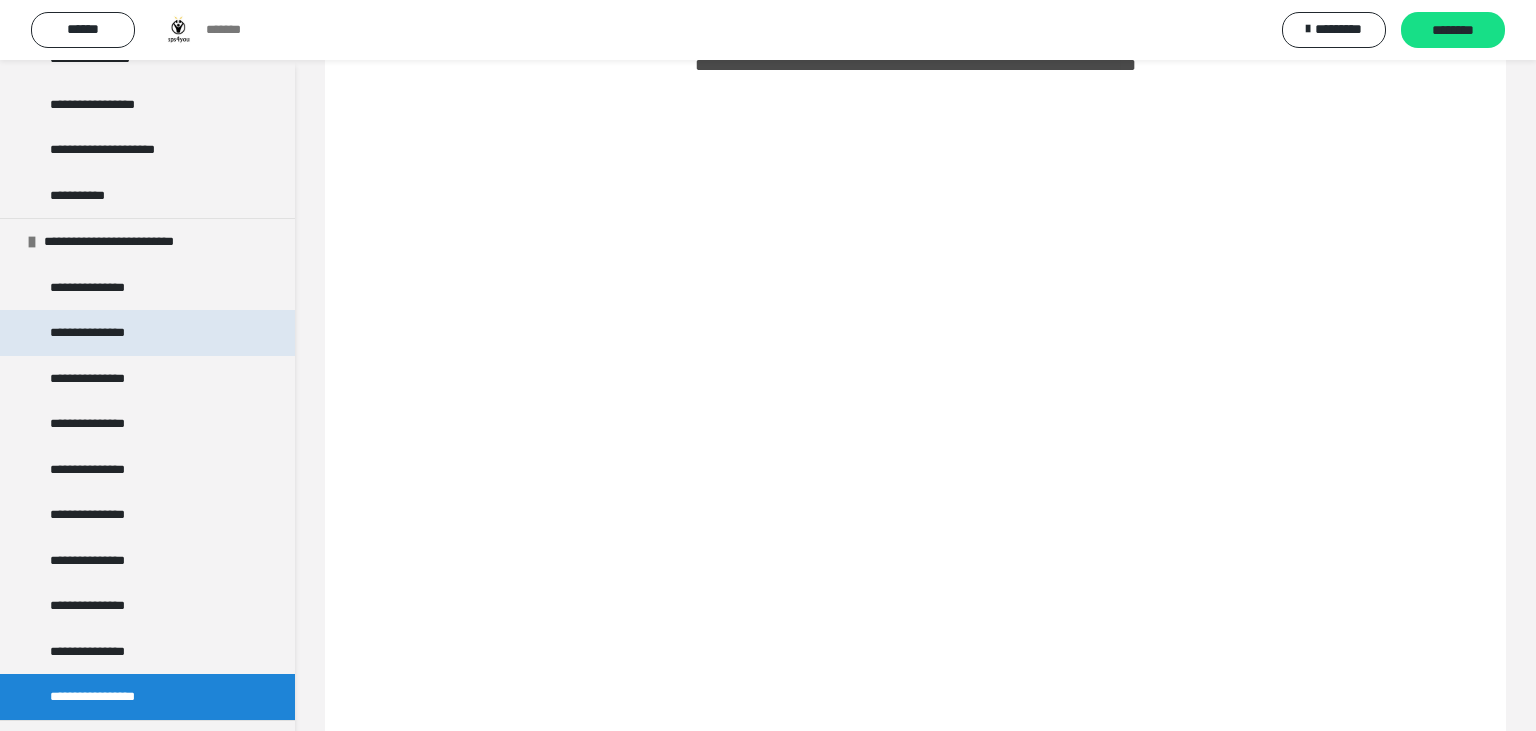 click on "**********" at bounding box center [147, 333] 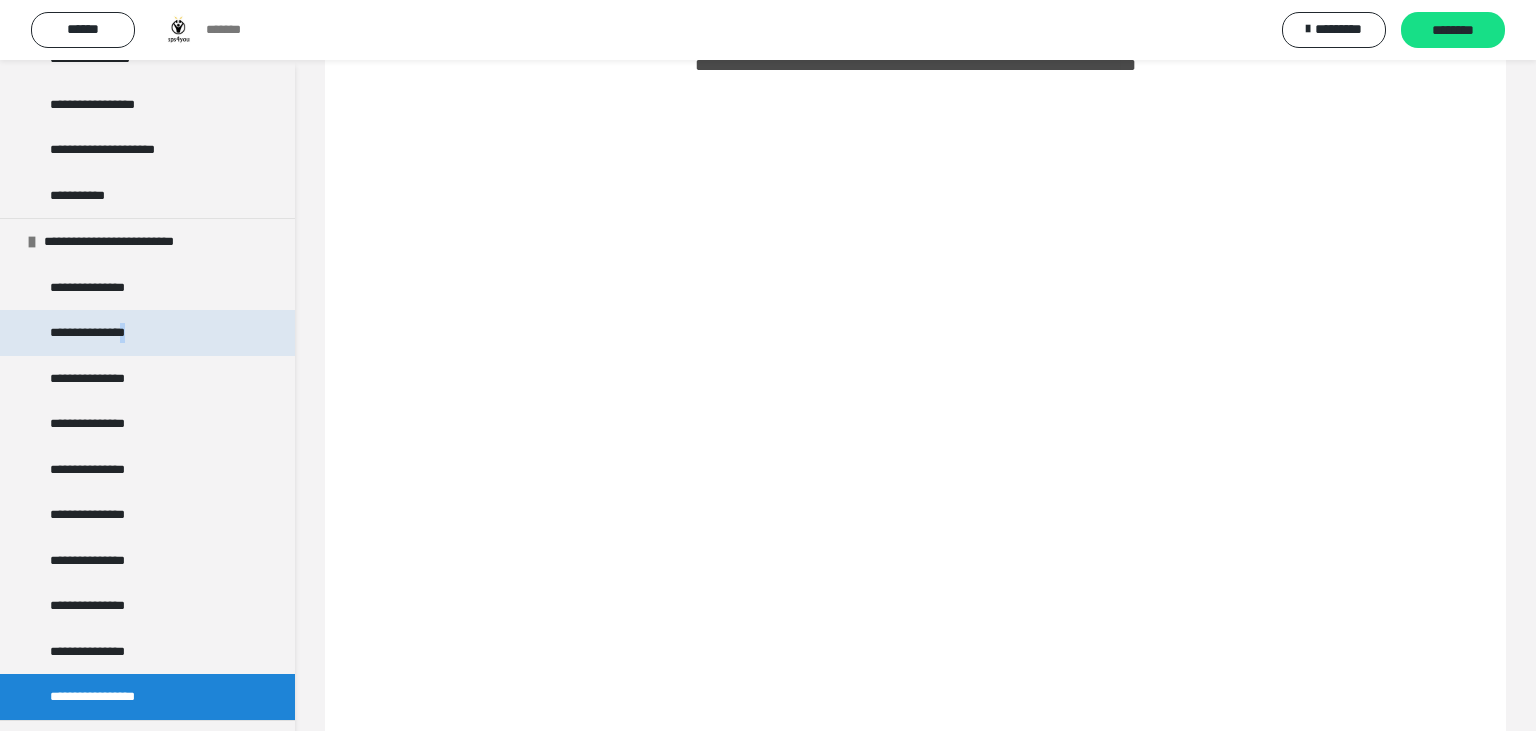 click on "**********" at bounding box center (147, 333) 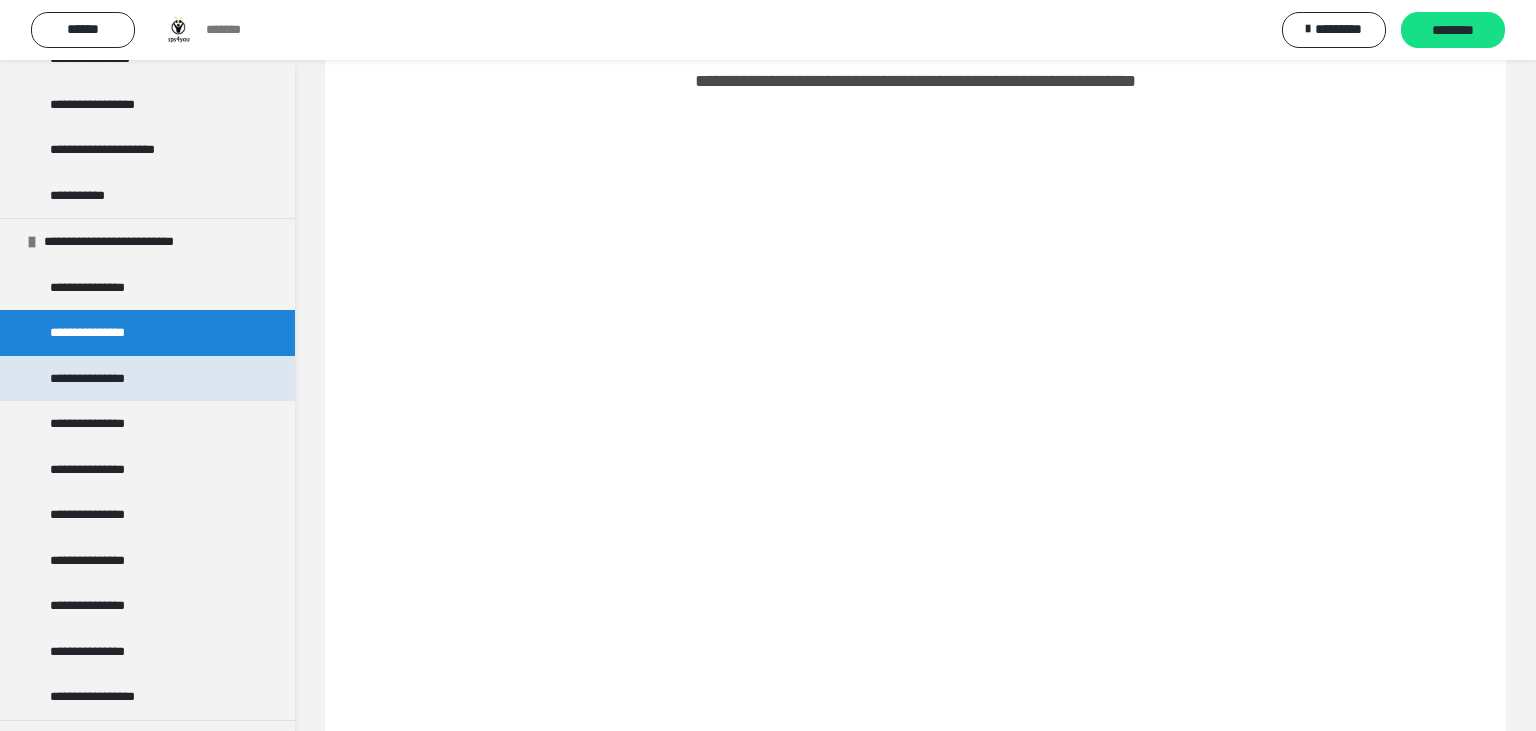 click on "**********" at bounding box center [147, 379] 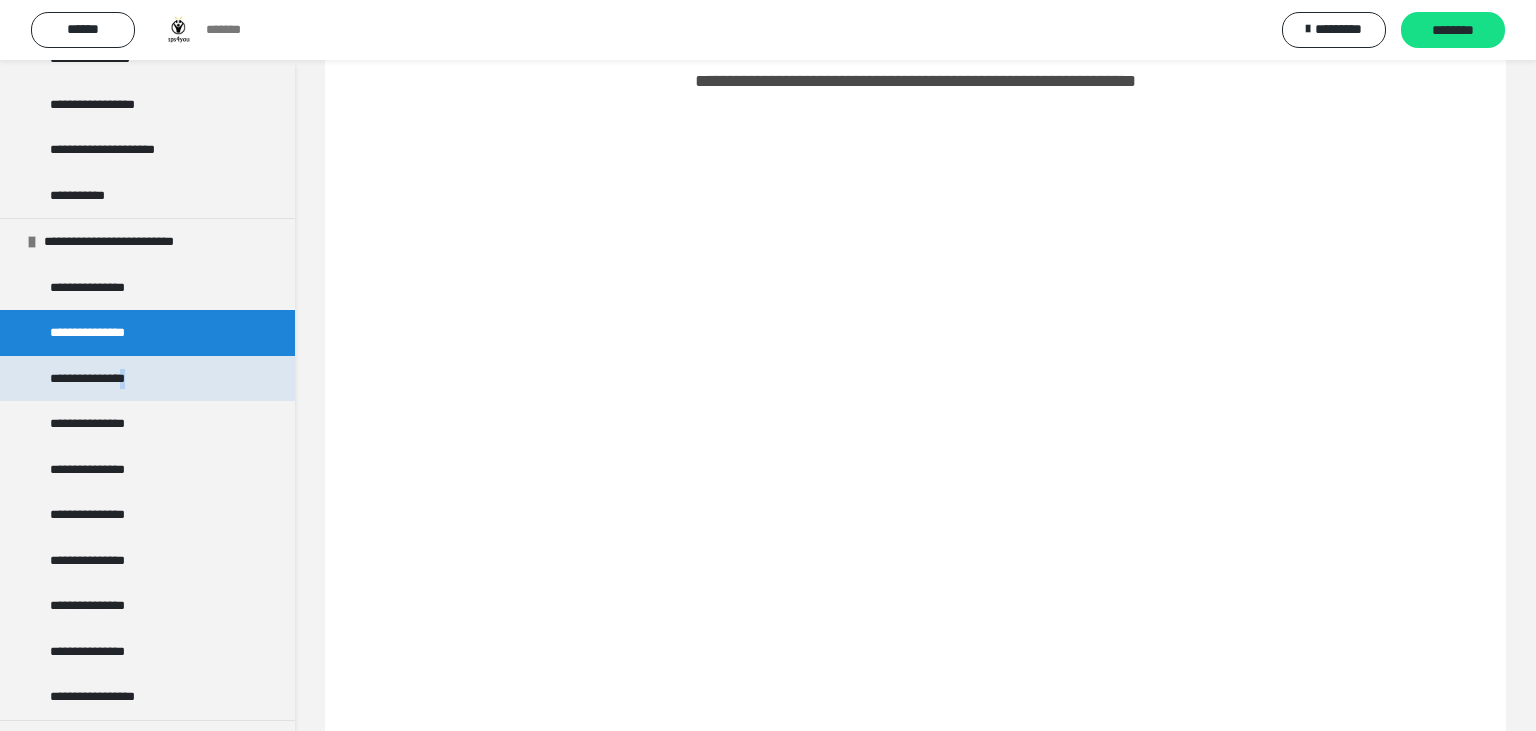 click on "**********" at bounding box center (147, 379) 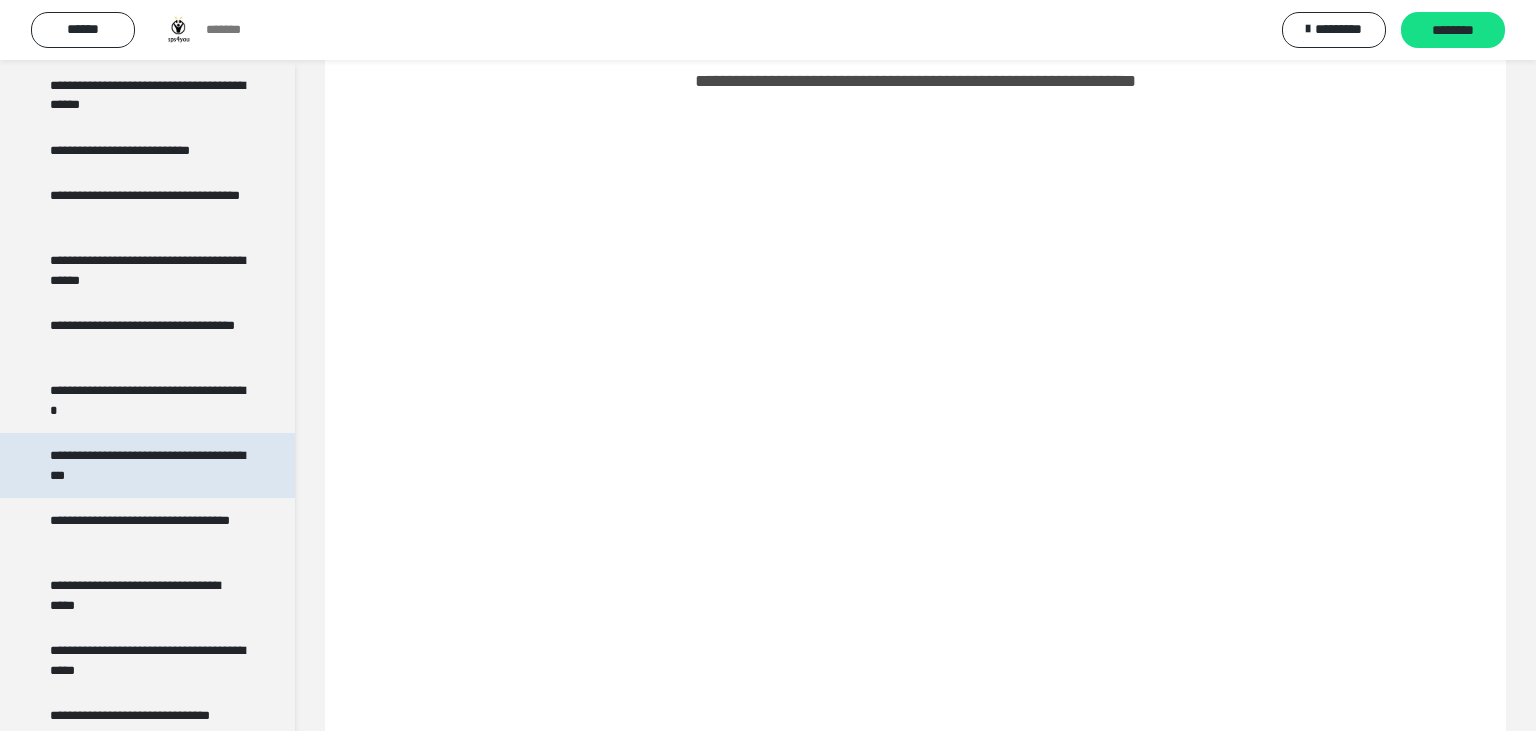 scroll, scrollTop: 3765, scrollLeft: 0, axis: vertical 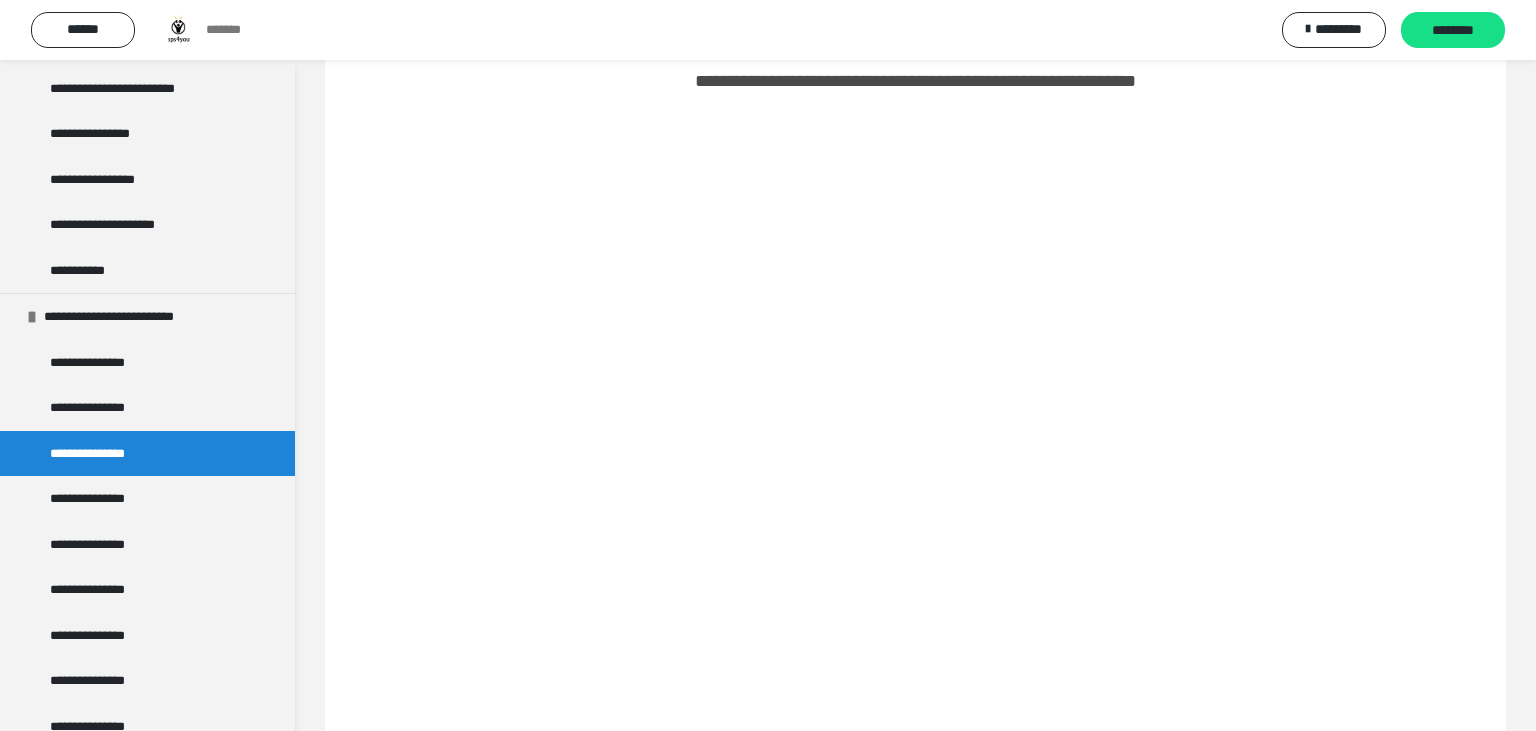 click on "**********" at bounding box center (147, 454) 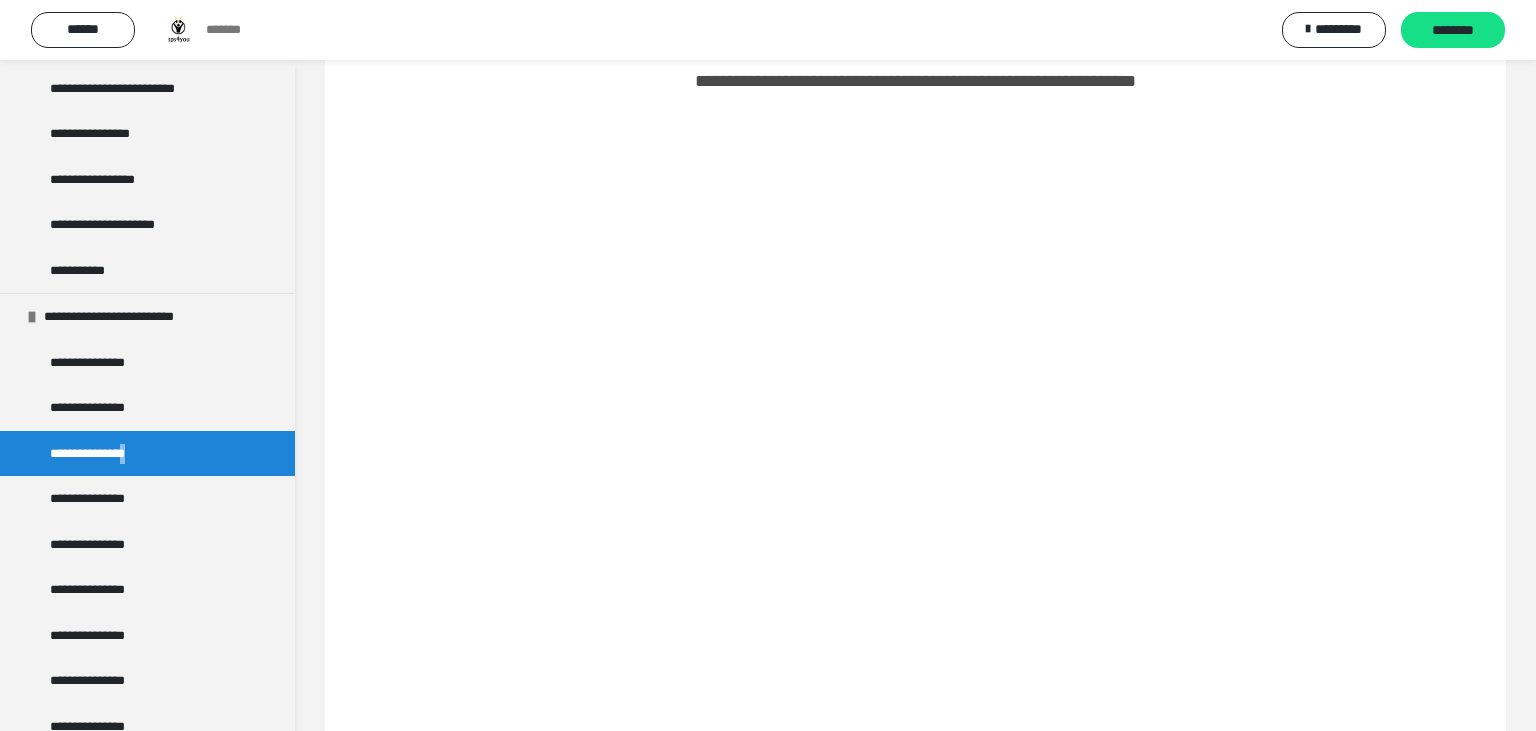click on "**********" at bounding box center [147, 454] 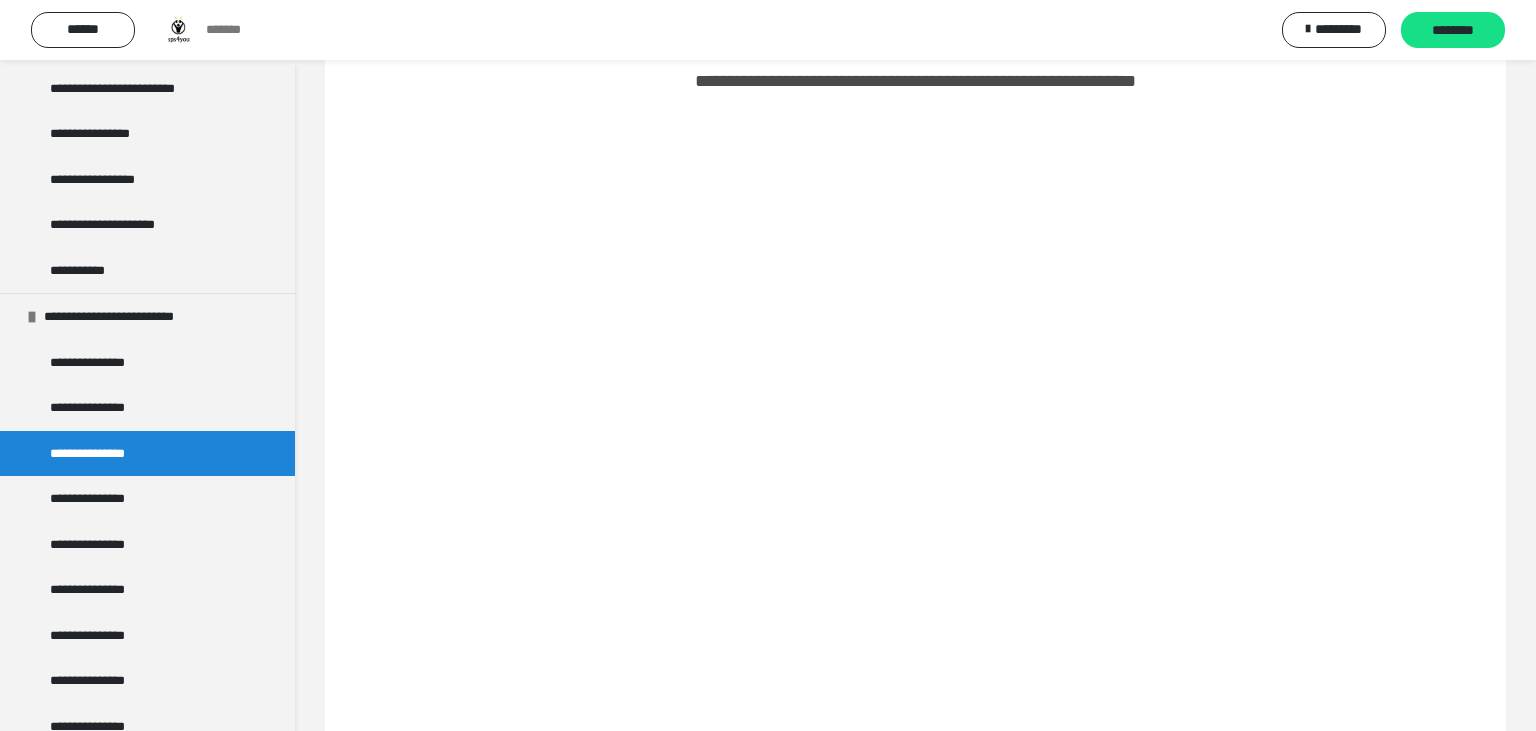 click on "**********" at bounding box center [147, 454] 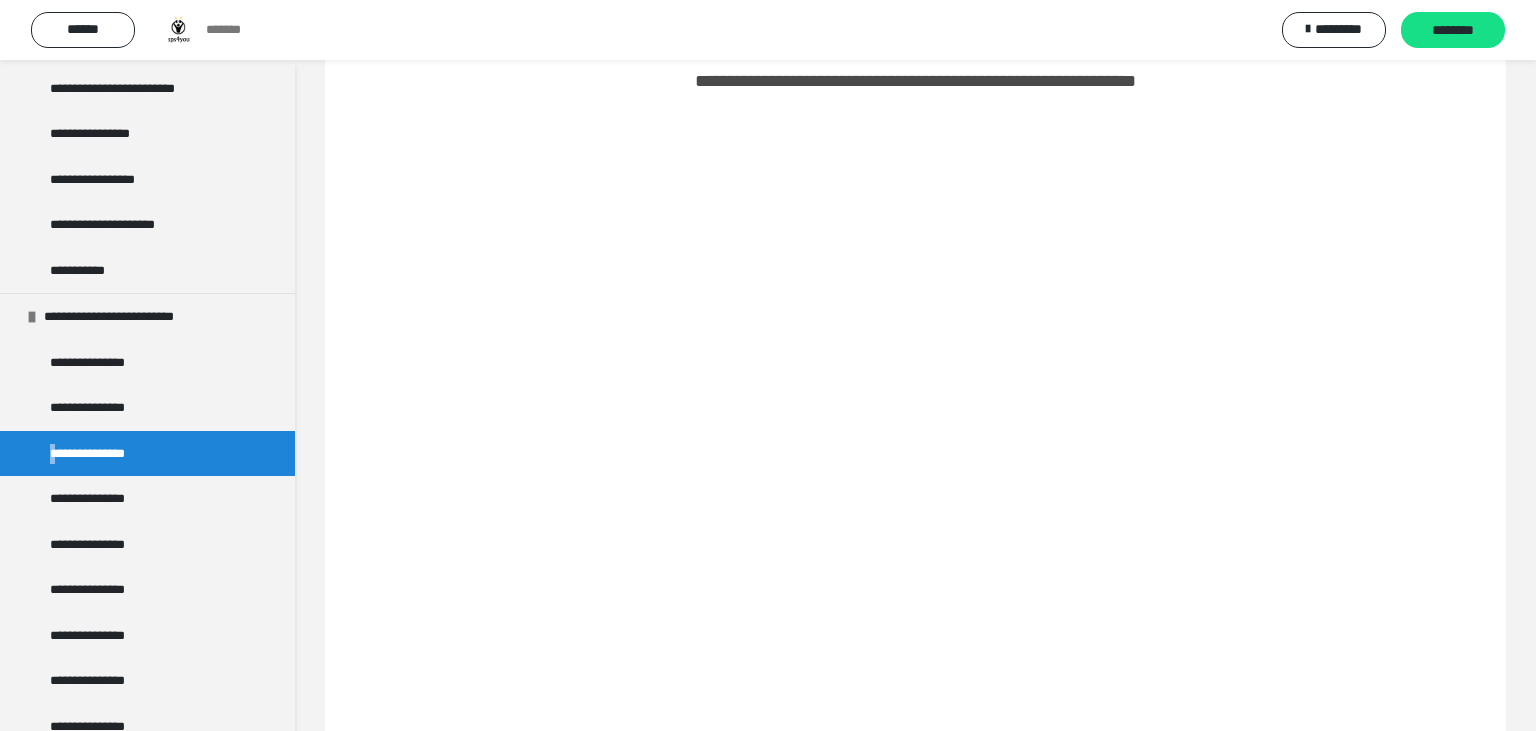 click on "**********" at bounding box center (147, 454) 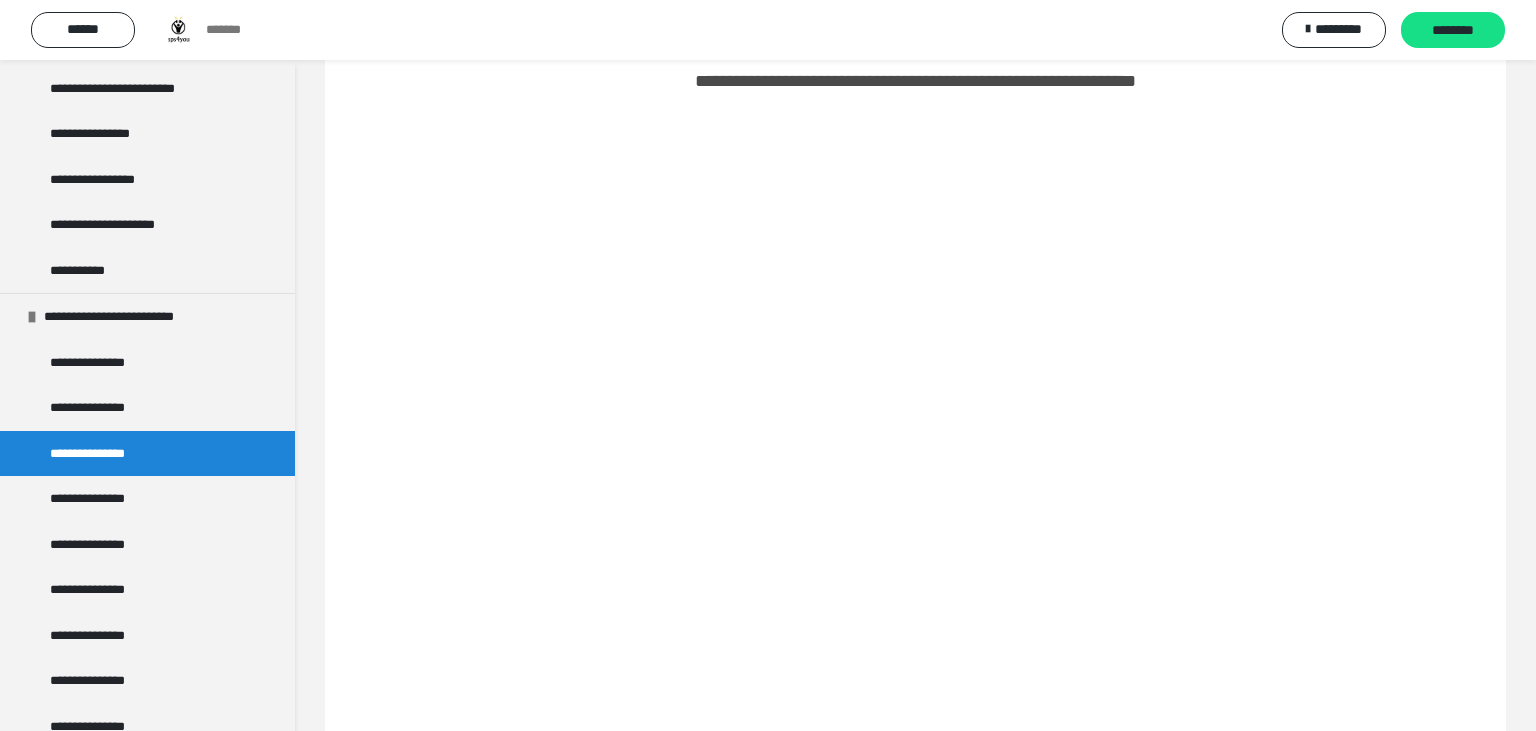 click on "**********" at bounding box center [98, 454] 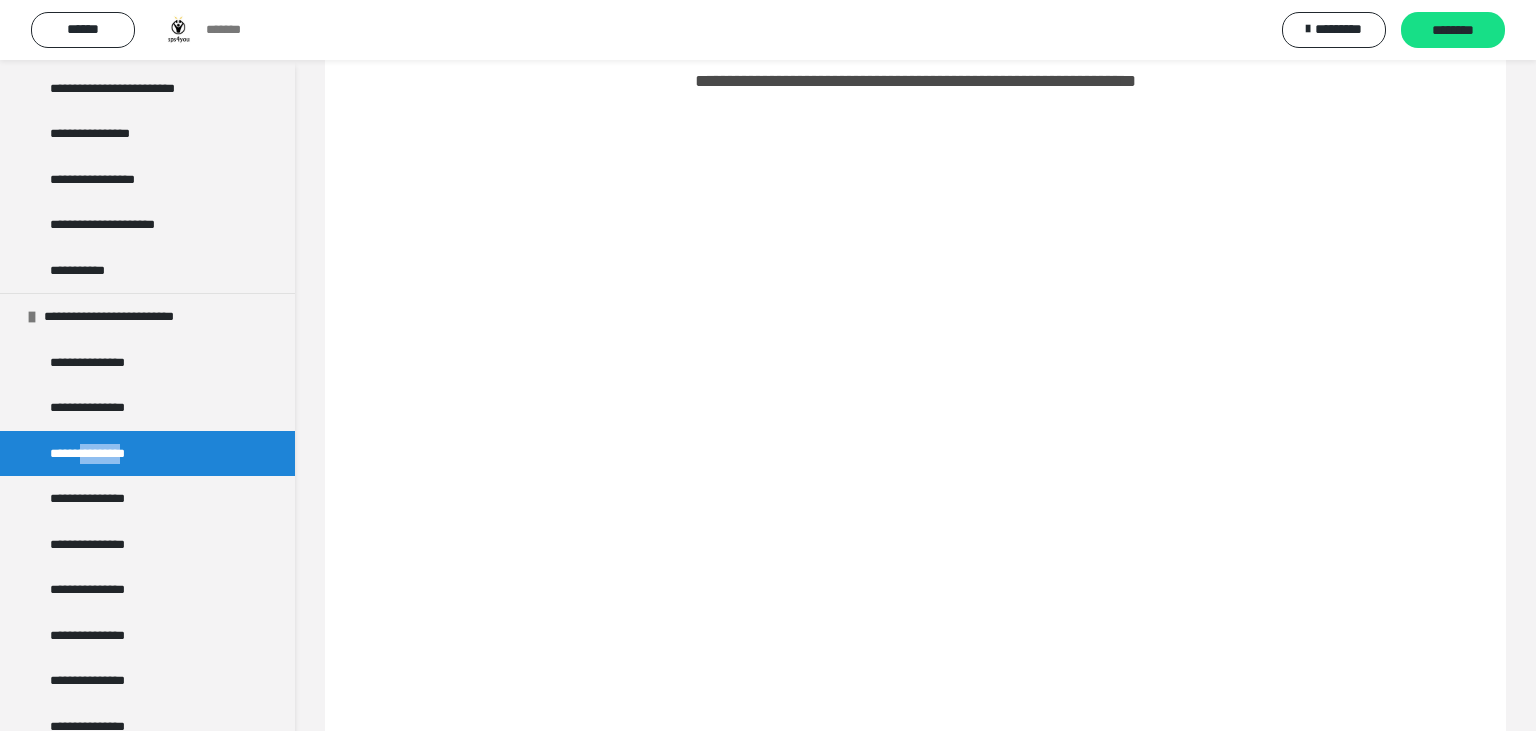 click on "**********" at bounding box center (98, 454) 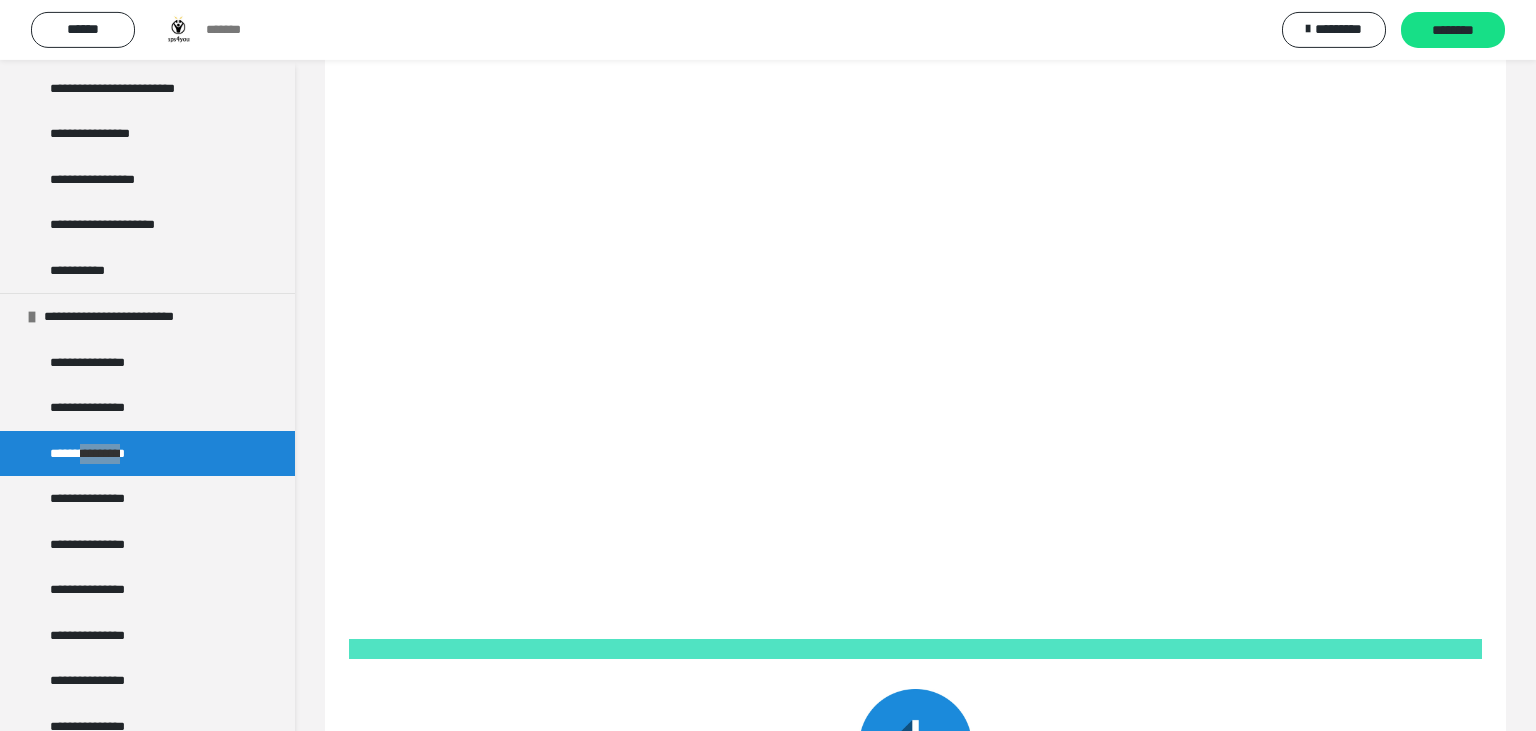 scroll, scrollTop: 378, scrollLeft: 0, axis: vertical 